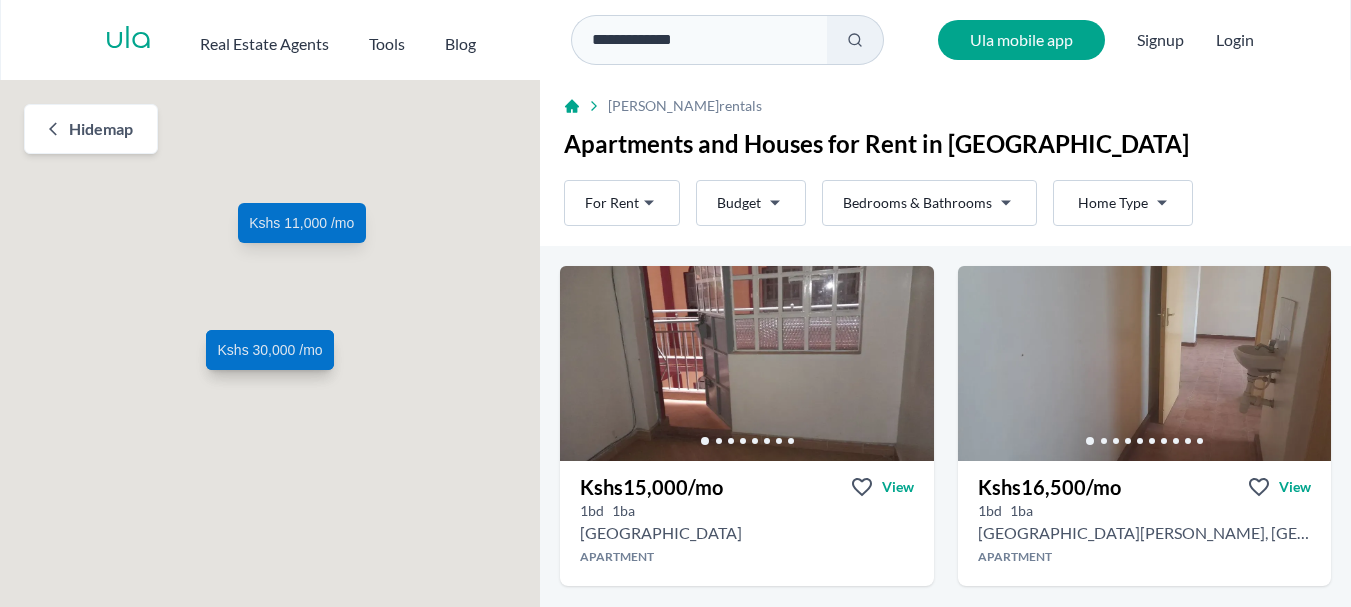 scroll, scrollTop: 0, scrollLeft: 0, axis: both 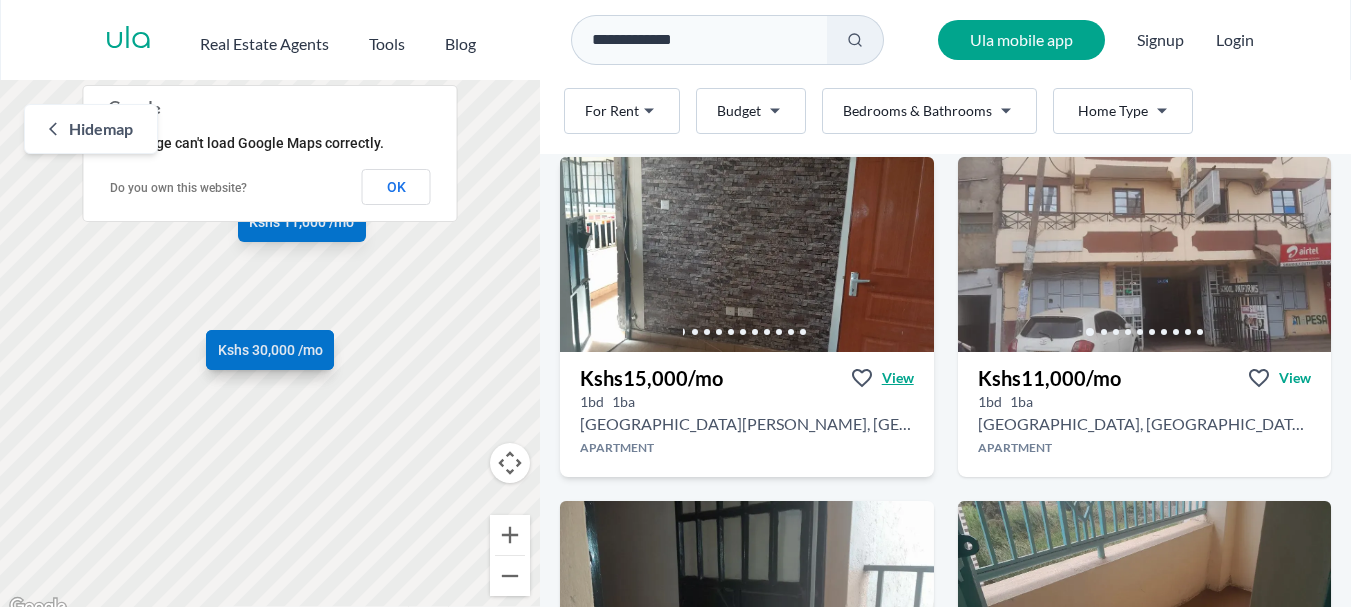 click on "View" at bounding box center (898, 378) 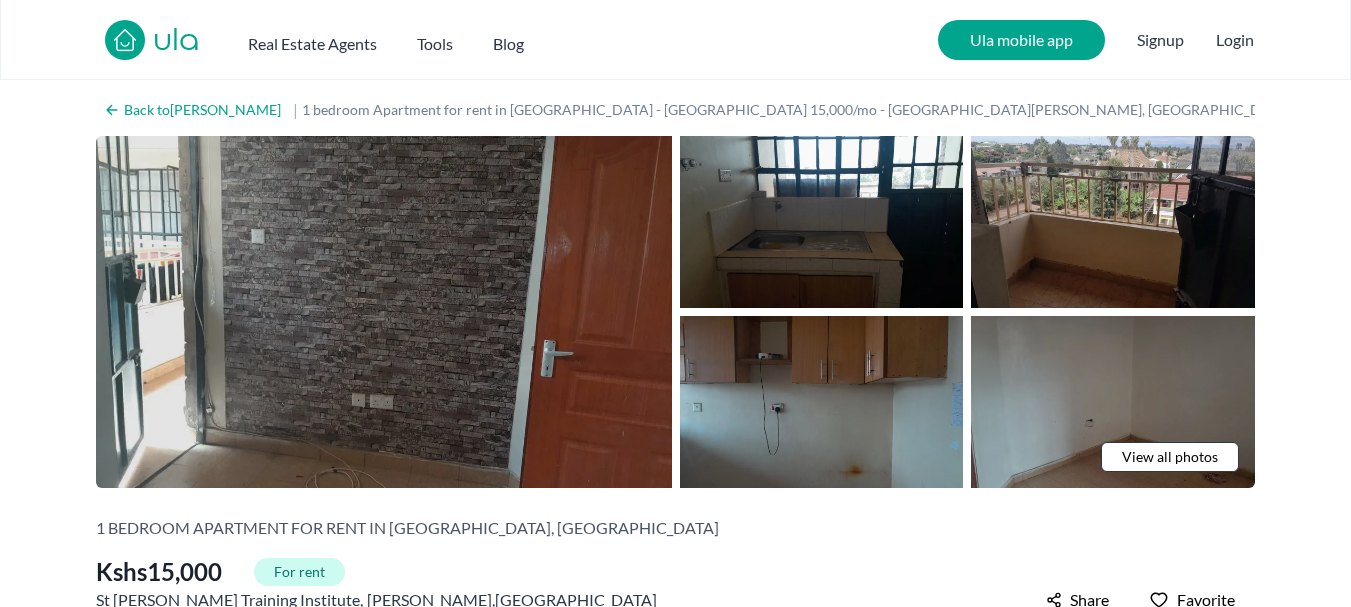 click at bounding box center [384, 312] 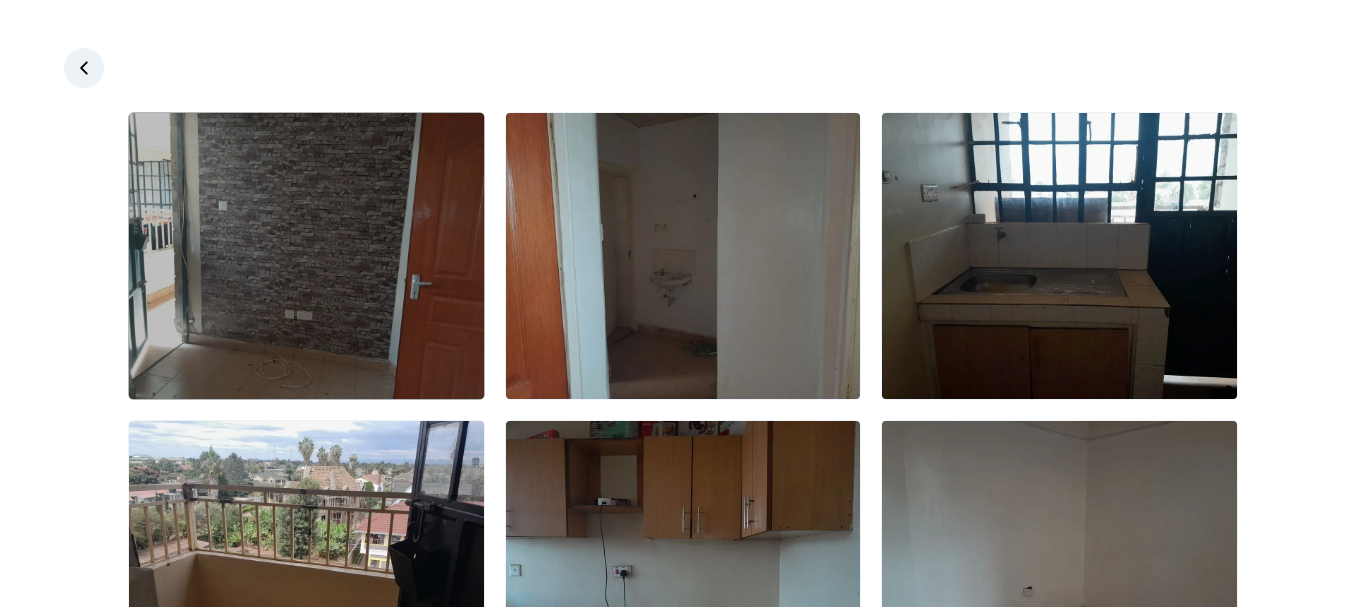 click at bounding box center [306, 256] 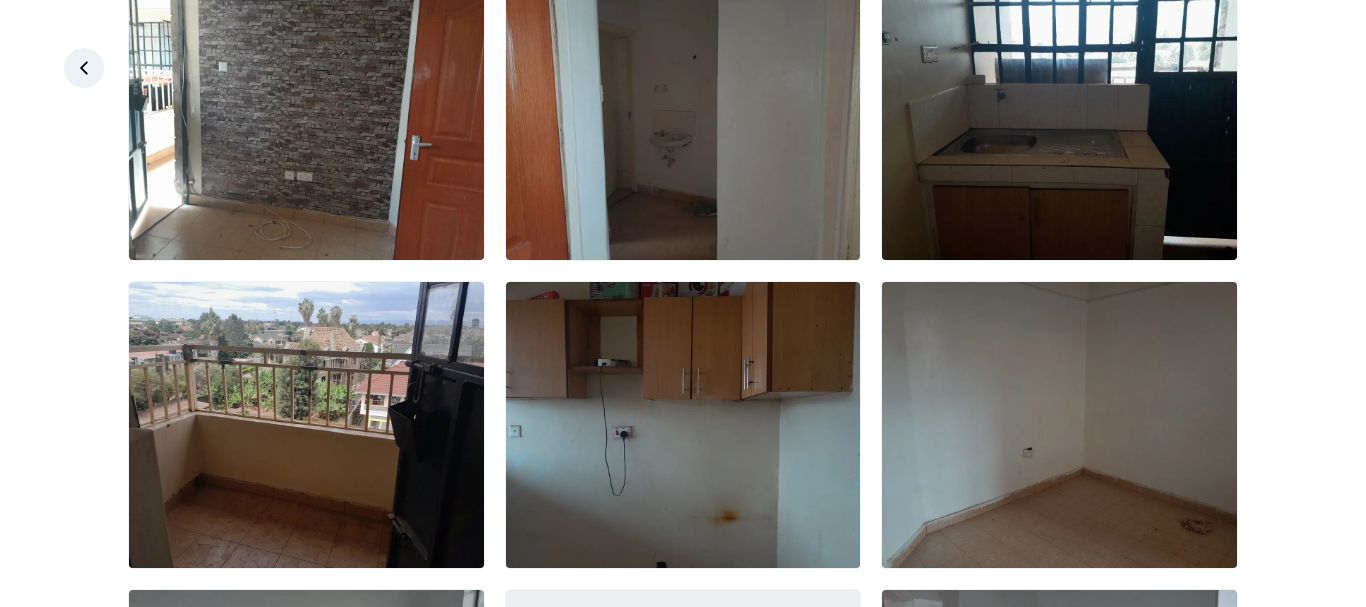 scroll, scrollTop: 221, scrollLeft: 0, axis: vertical 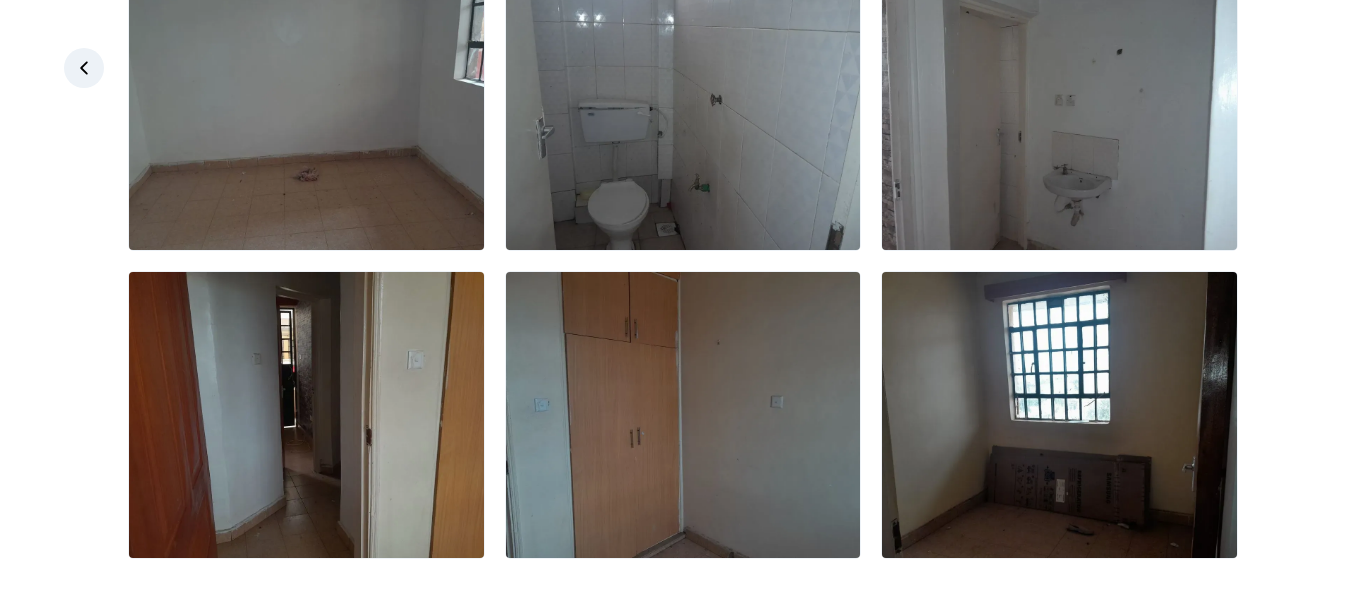 click at bounding box center (683, -47) 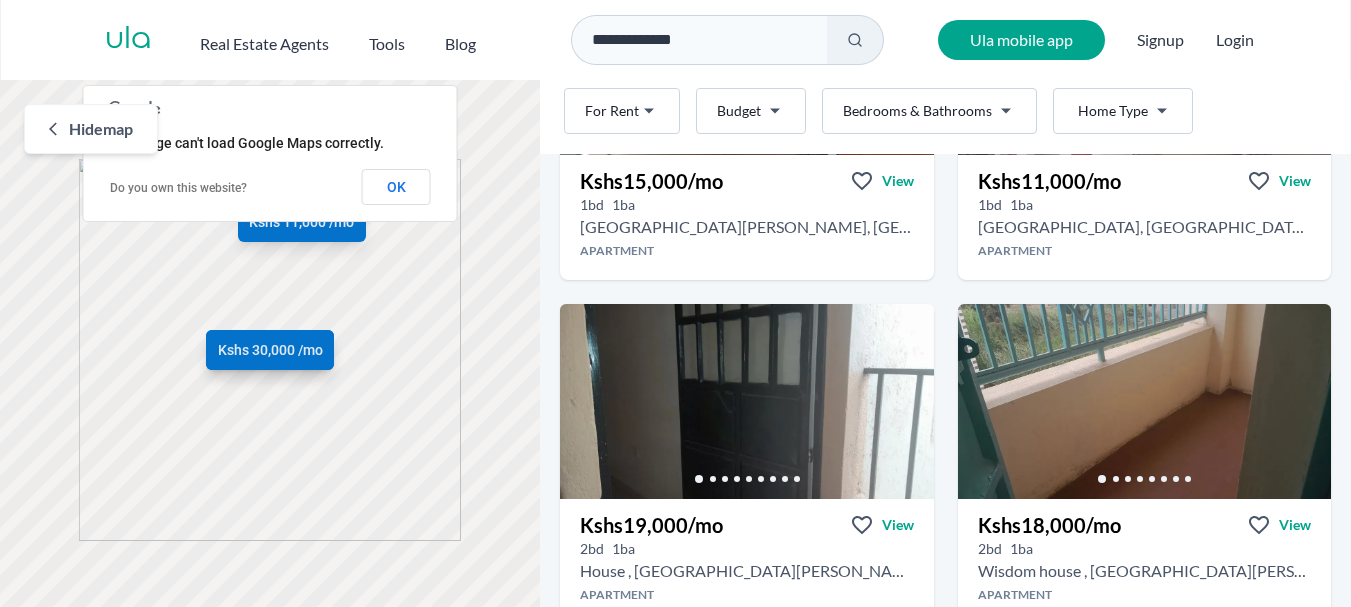 scroll, scrollTop: 722, scrollLeft: 0, axis: vertical 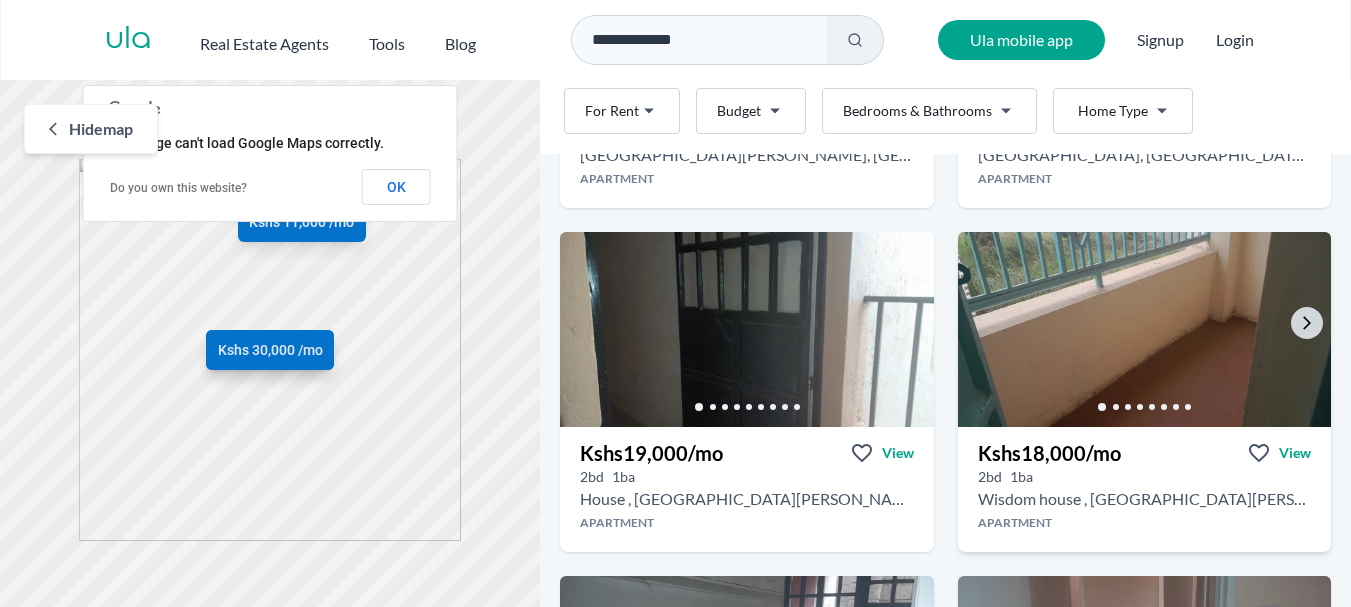 click at bounding box center [1144, 329] 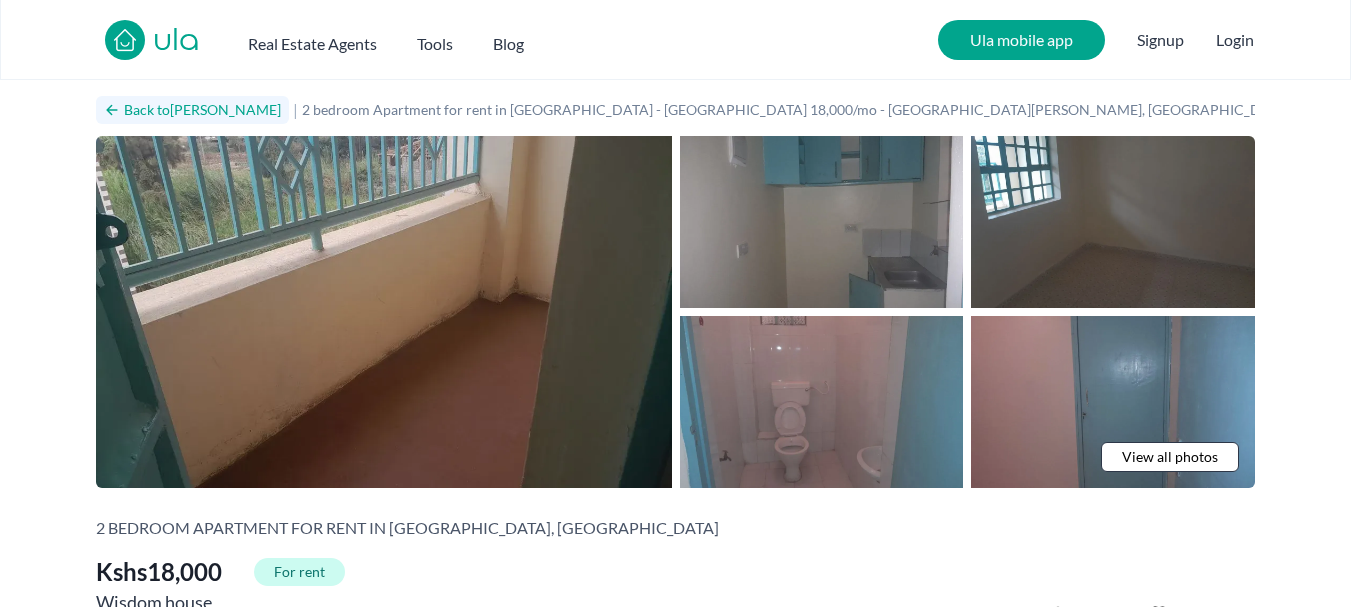 click on "Back to  [PERSON_NAME]" at bounding box center (202, 110) 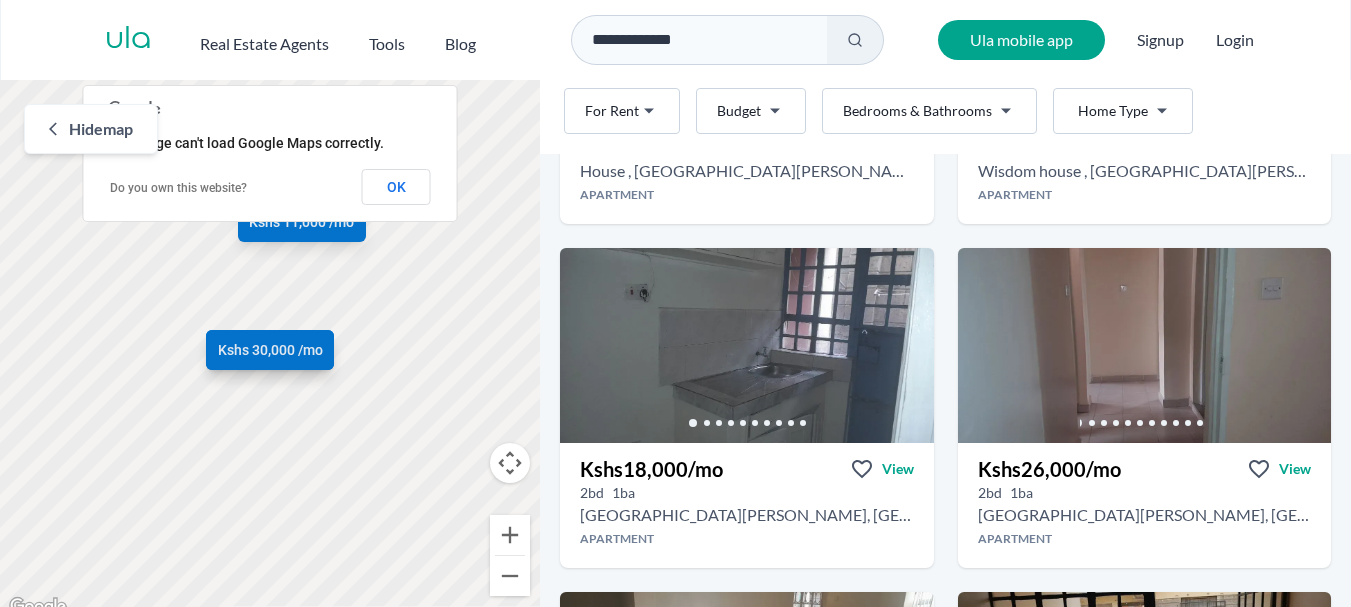 scroll, scrollTop: 1056, scrollLeft: 0, axis: vertical 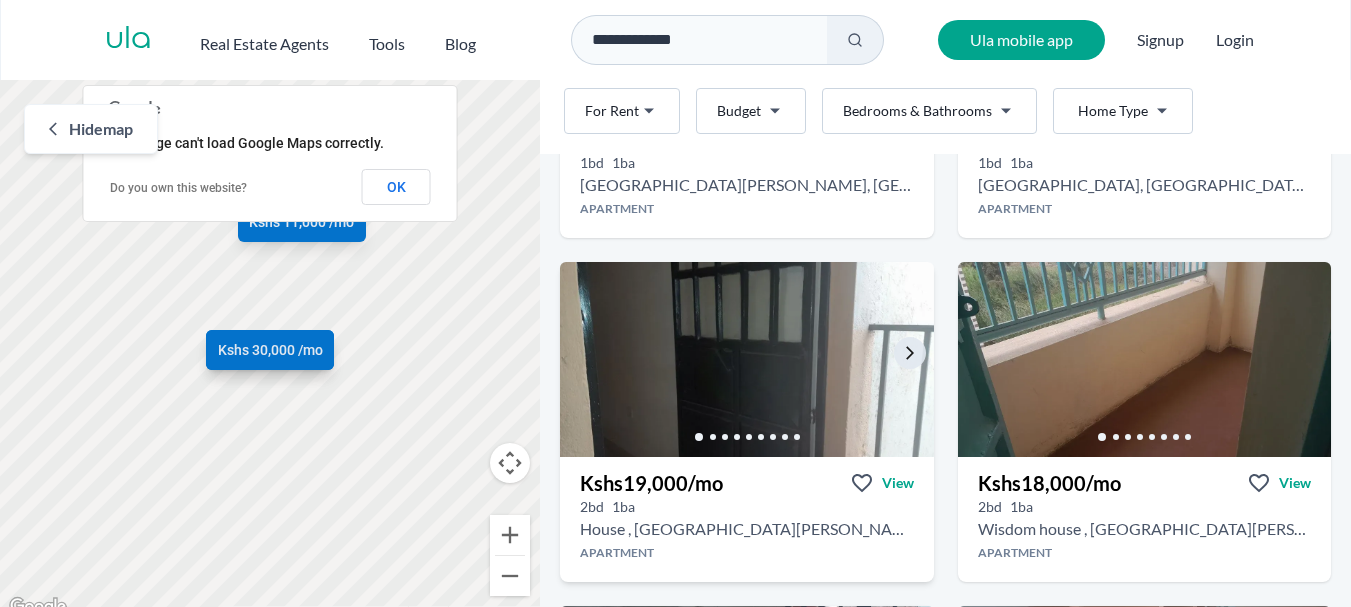 click at bounding box center [747, 359] 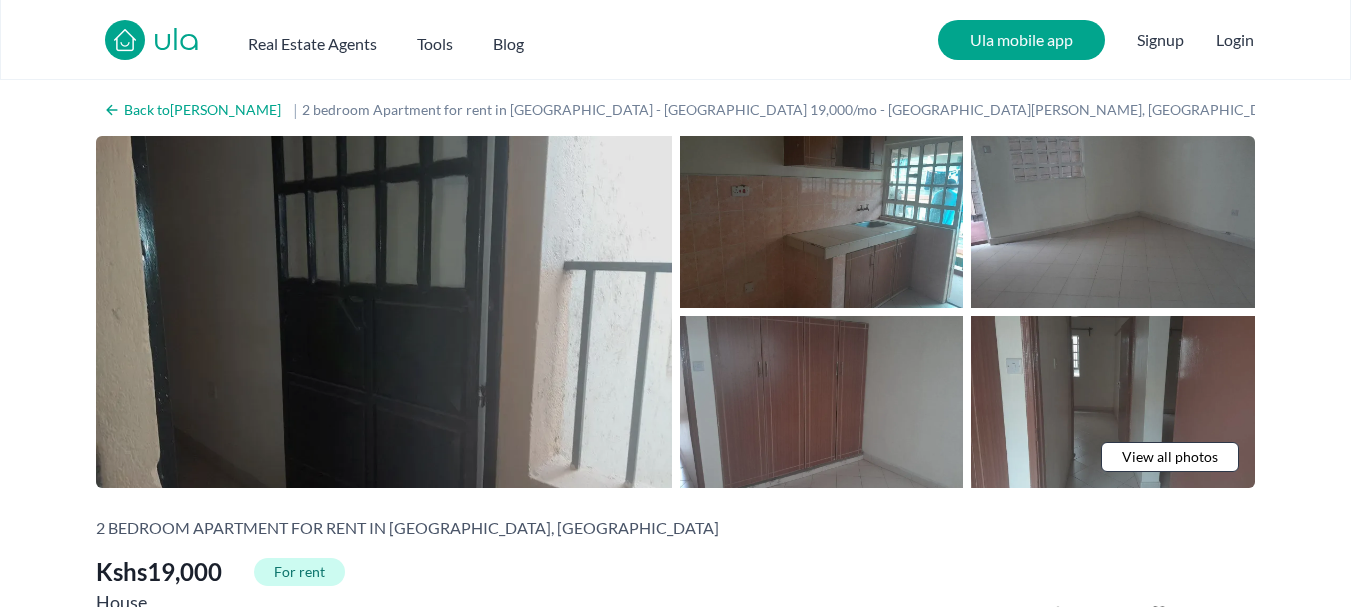 click at bounding box center (384, 312) 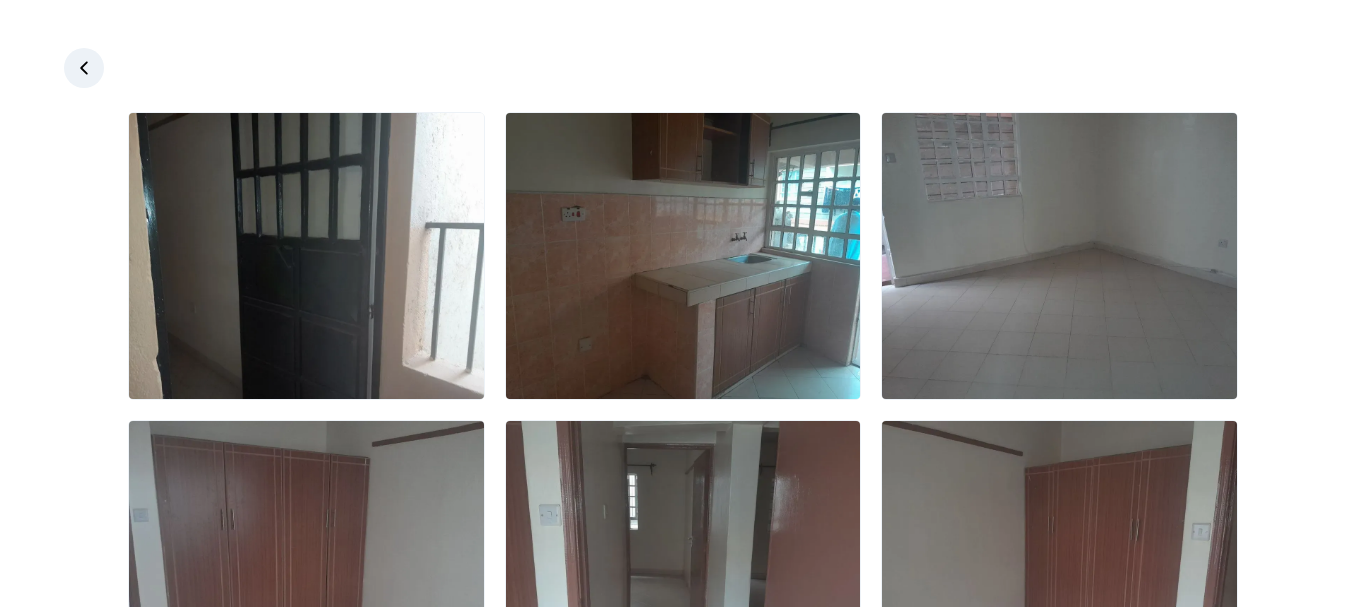click at bounding box center [306, 256] 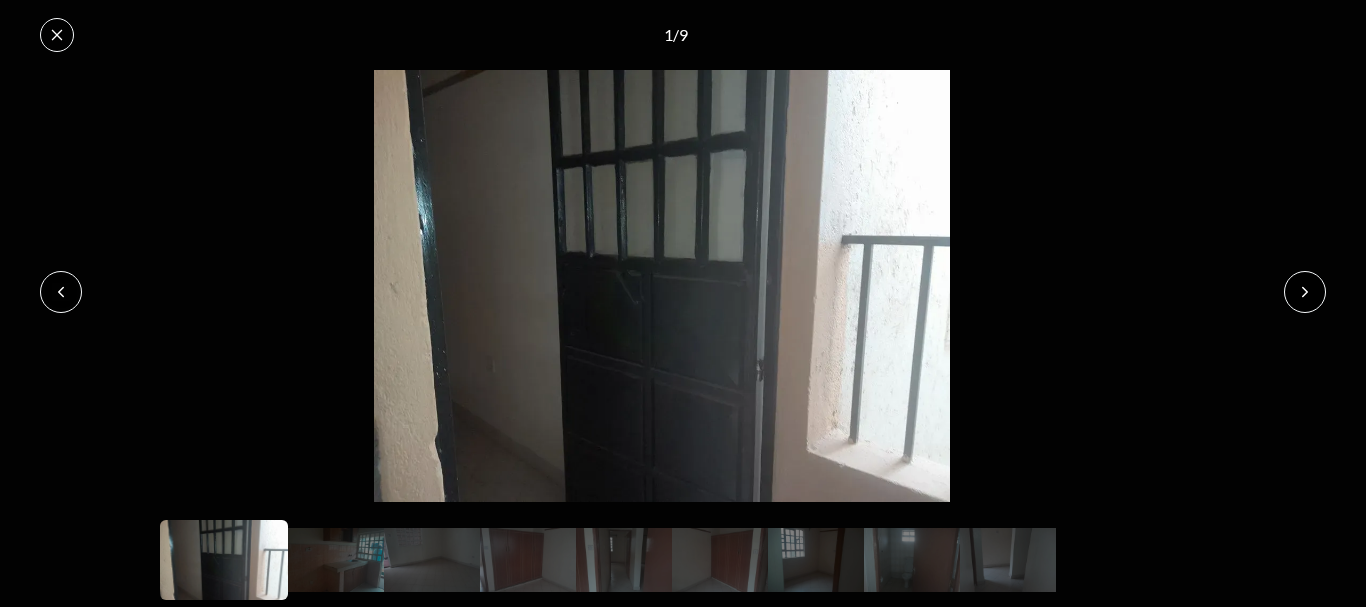 click at bounding box center (1305, 292) 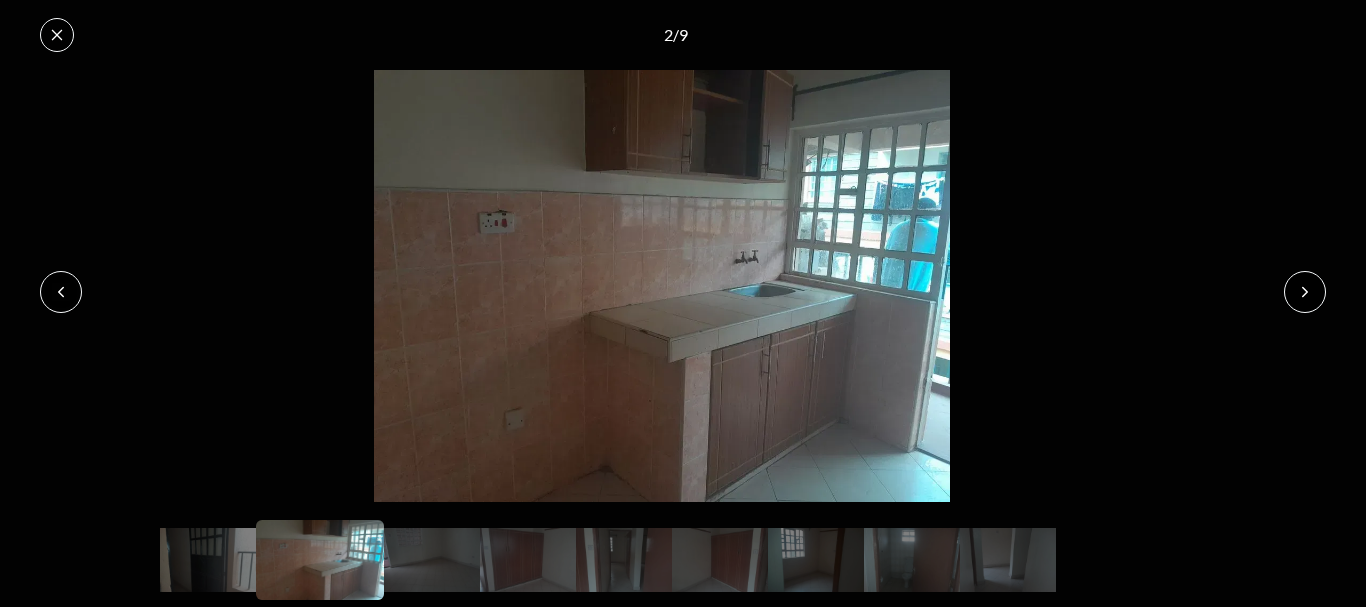 click at bounding box center (1305, 292) 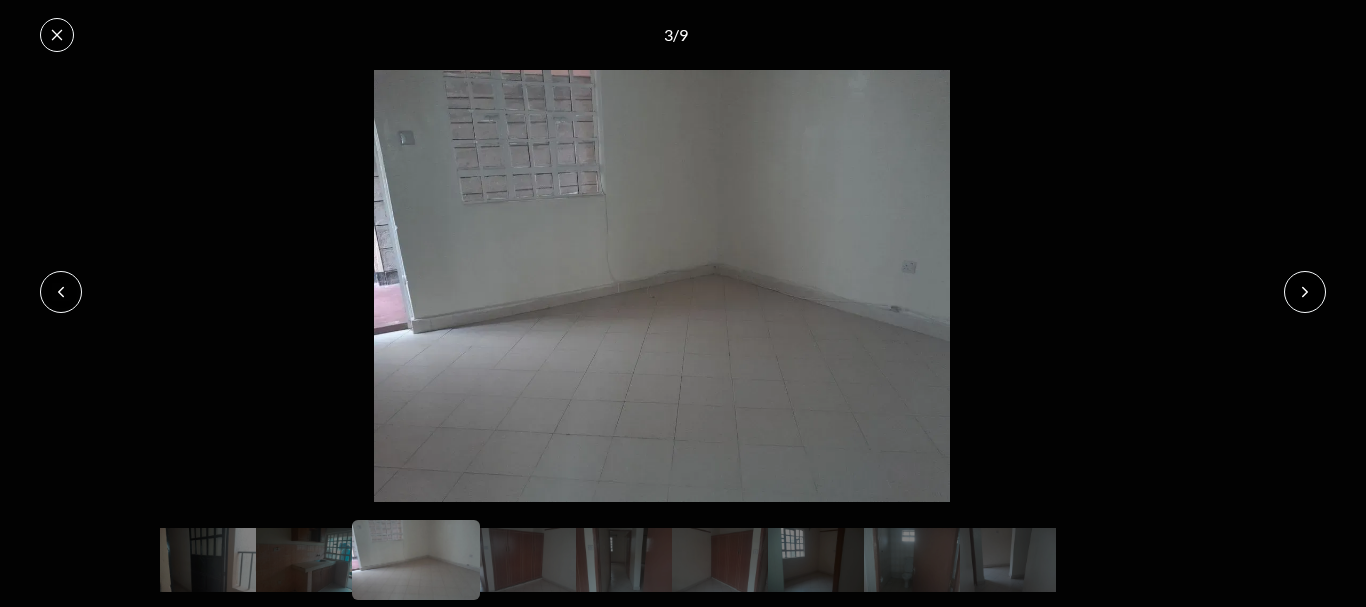 click at bounding box center [1305, 292] 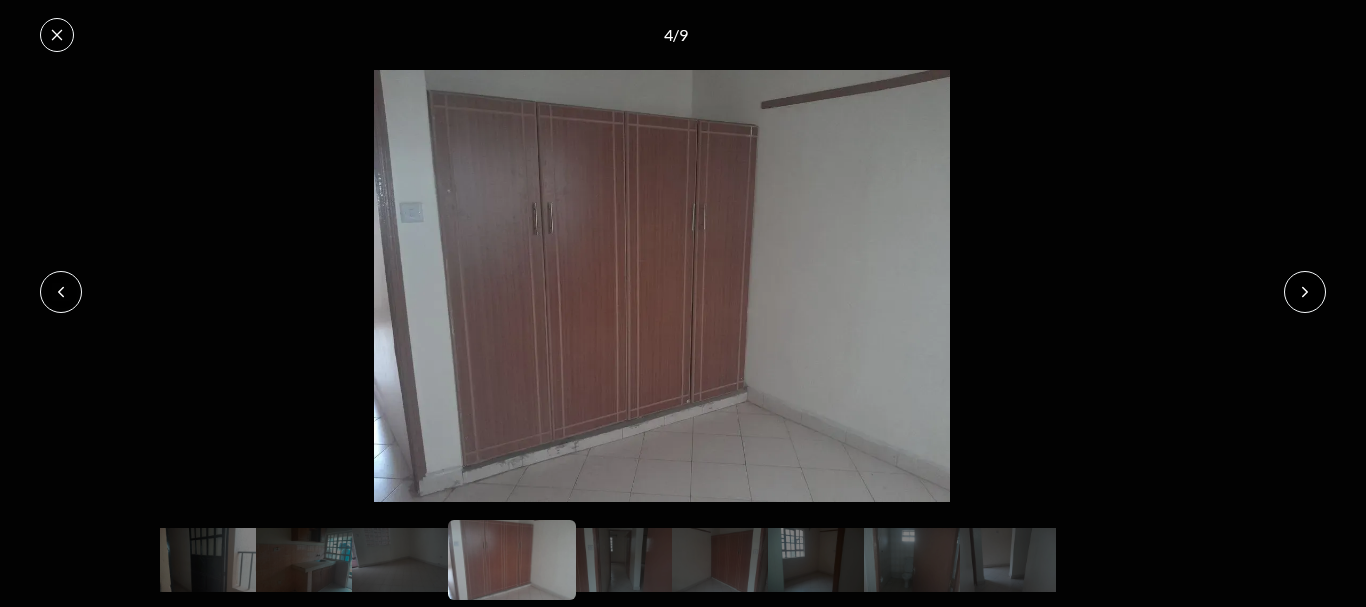 click at bounding box center [1305, 292] 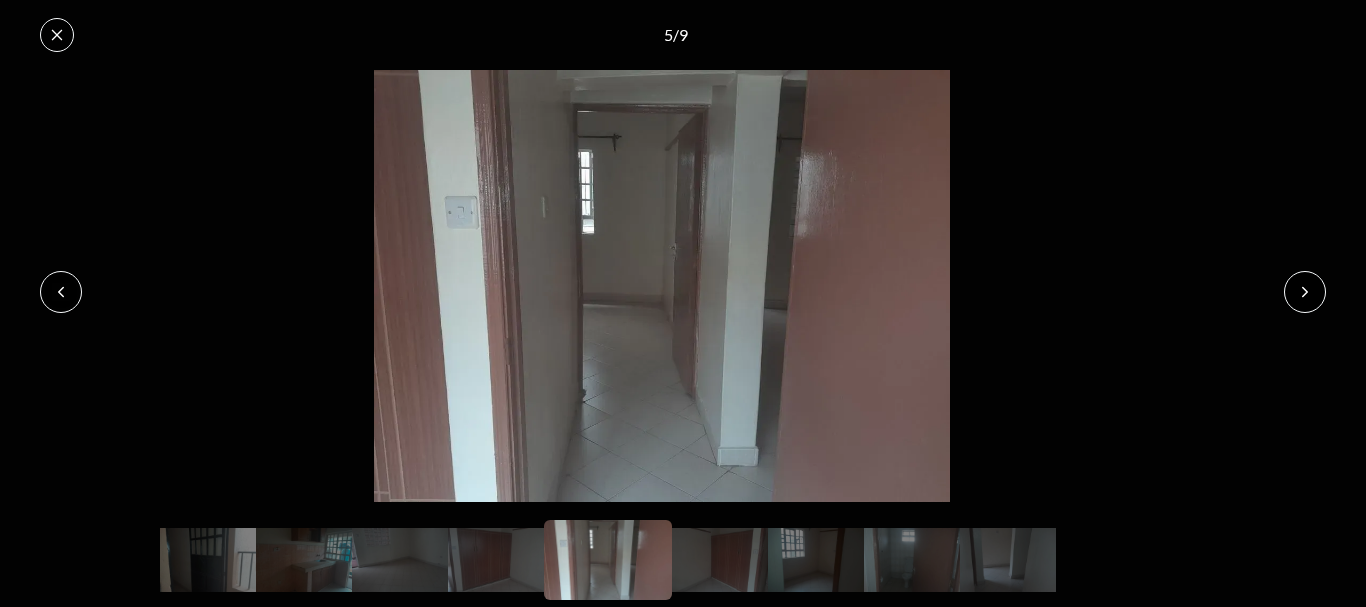 click at bounding box center [1305, 292] 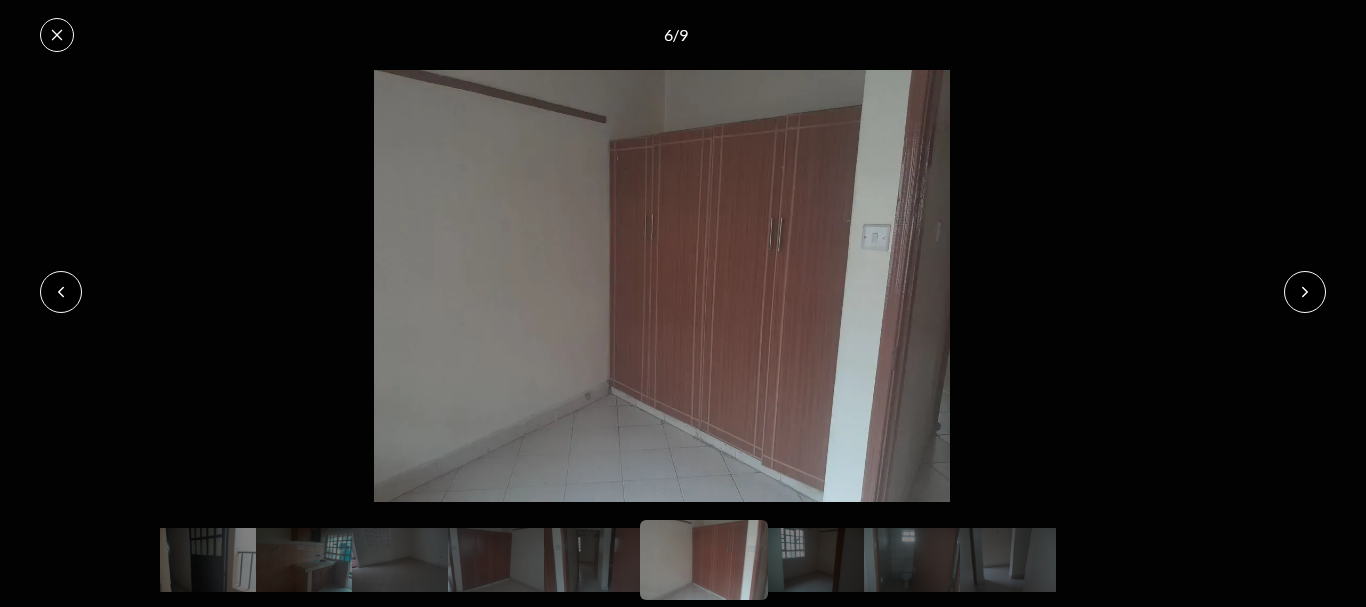 click at bounding box center [1305, 292] 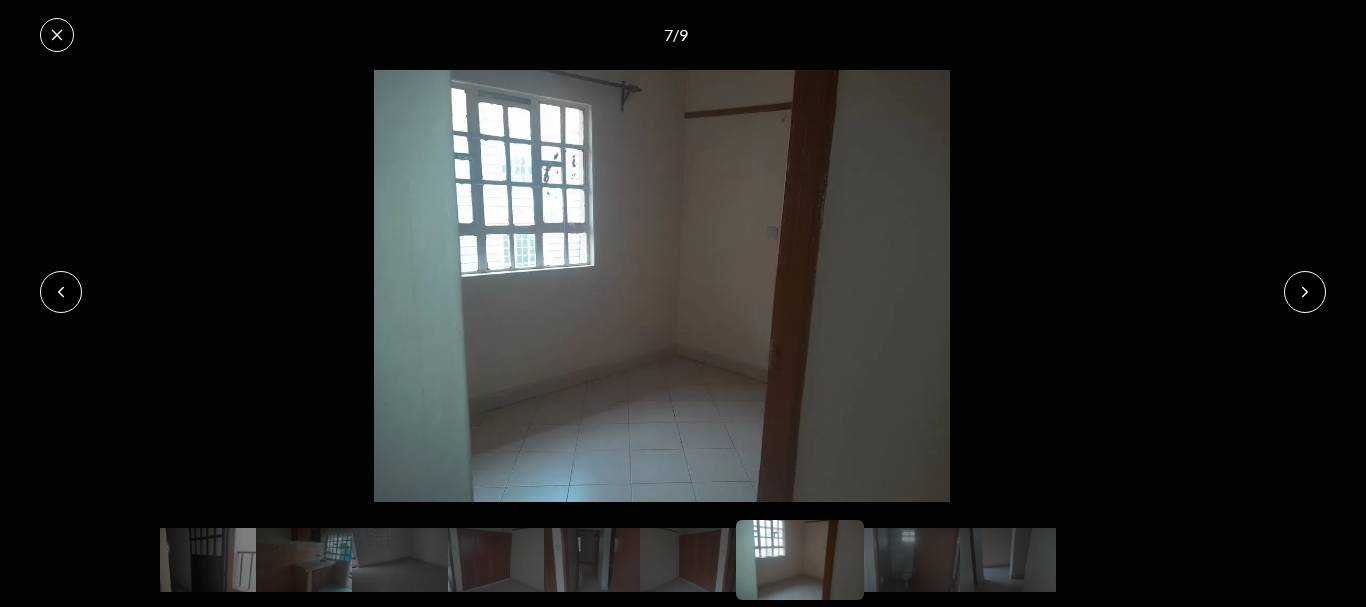 click at bounding box center [1305, 292] 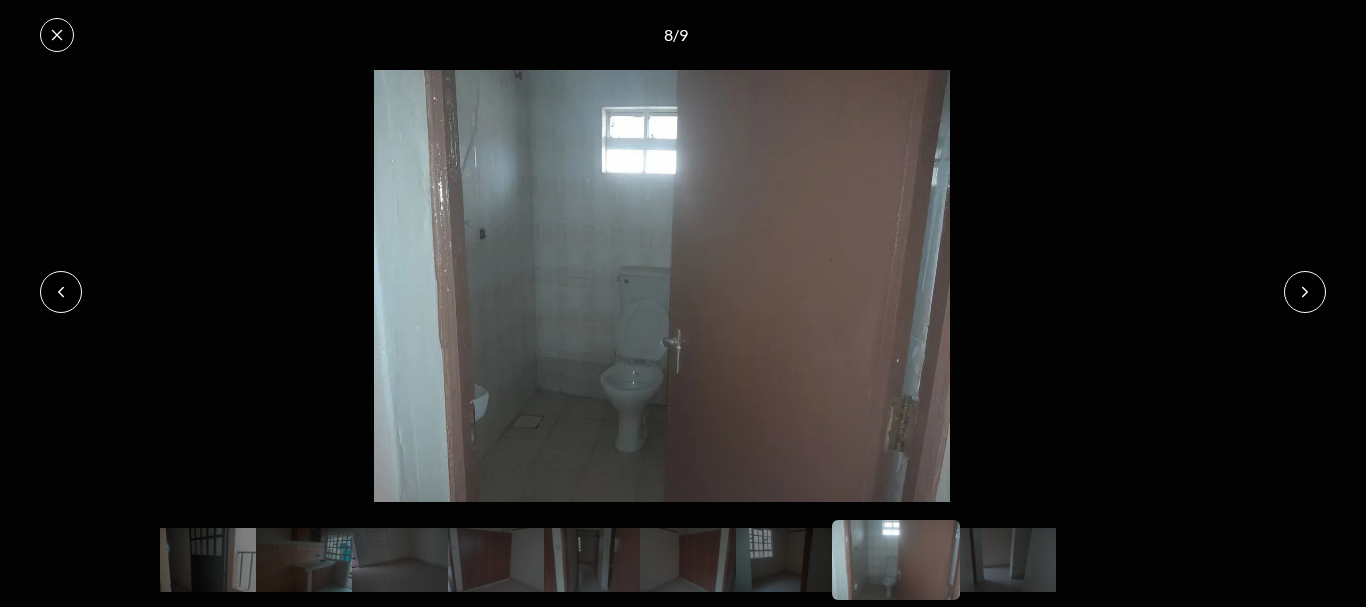 click at bounding box center (1305, 292) 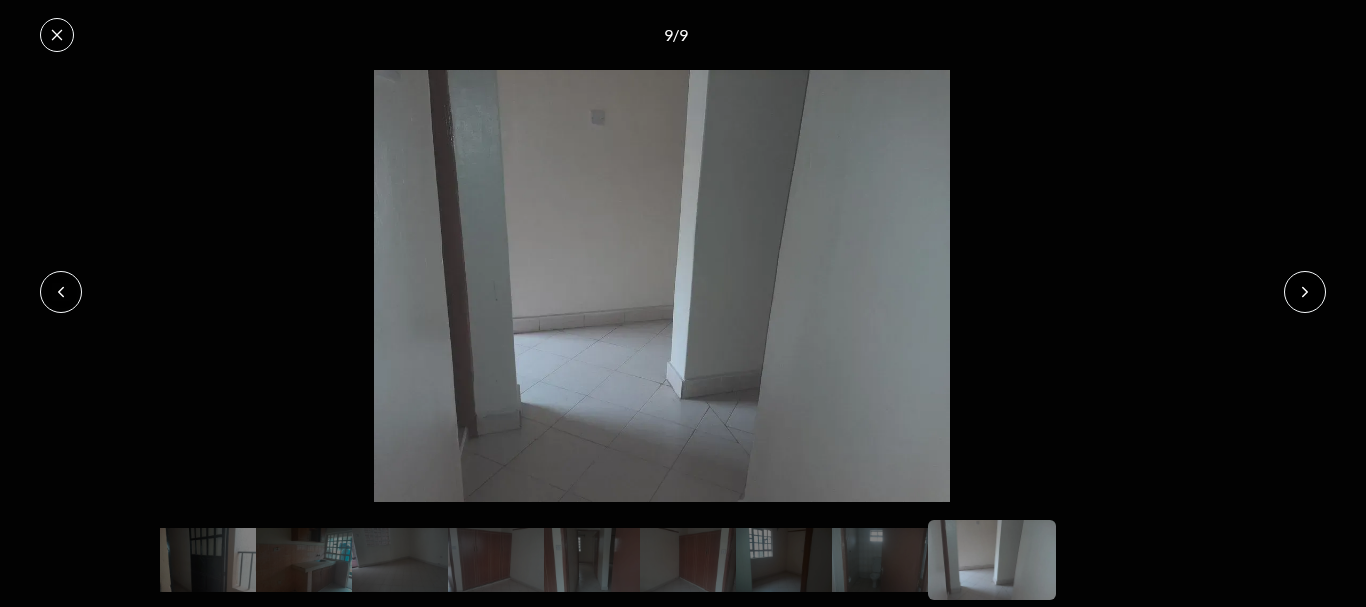 click at bounding box center (1305, 292) 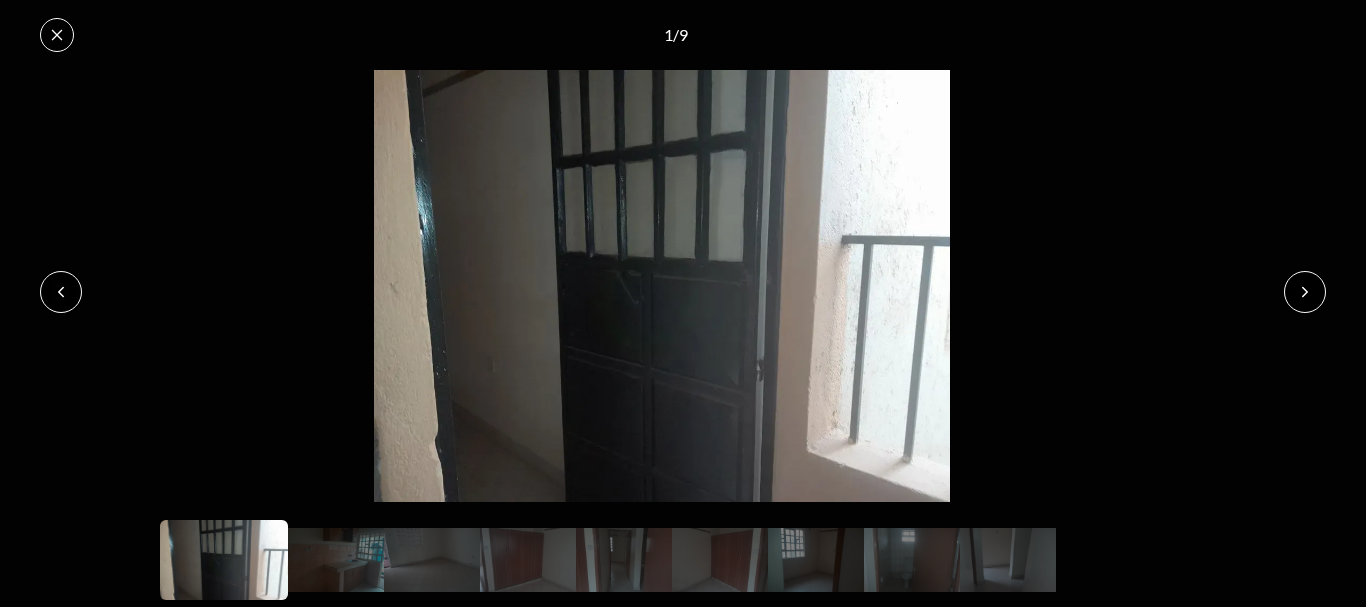 click at bounding box center [1305, 292] 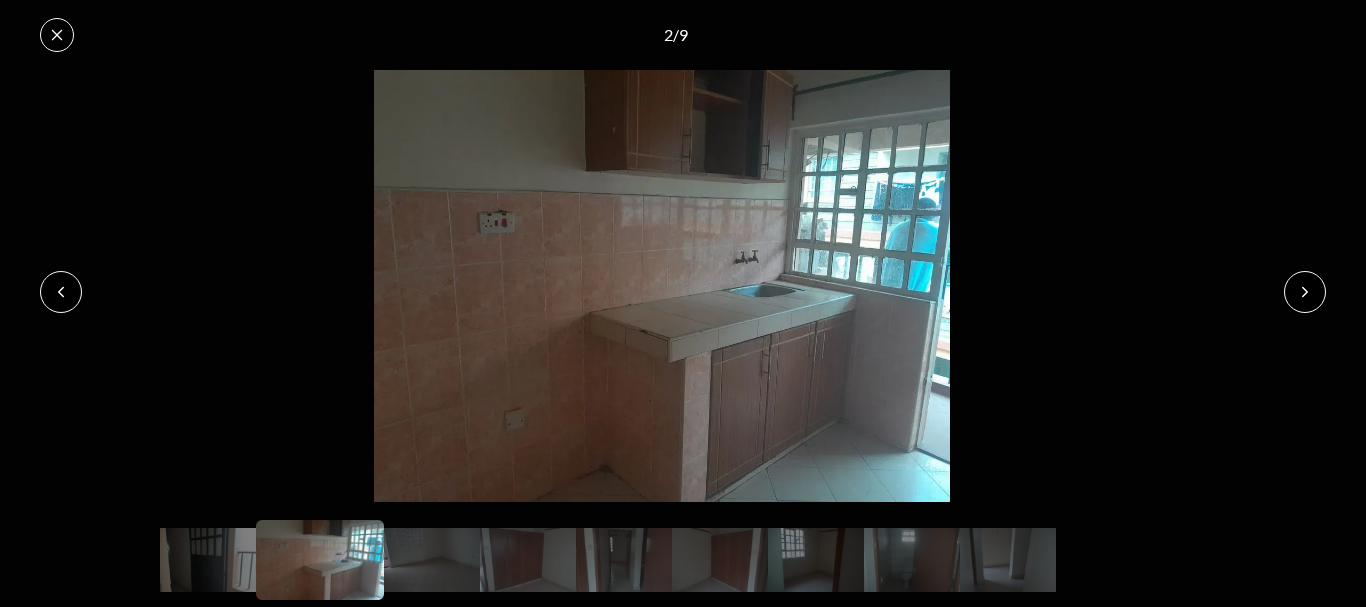 click at bounding box center [1305, 292] 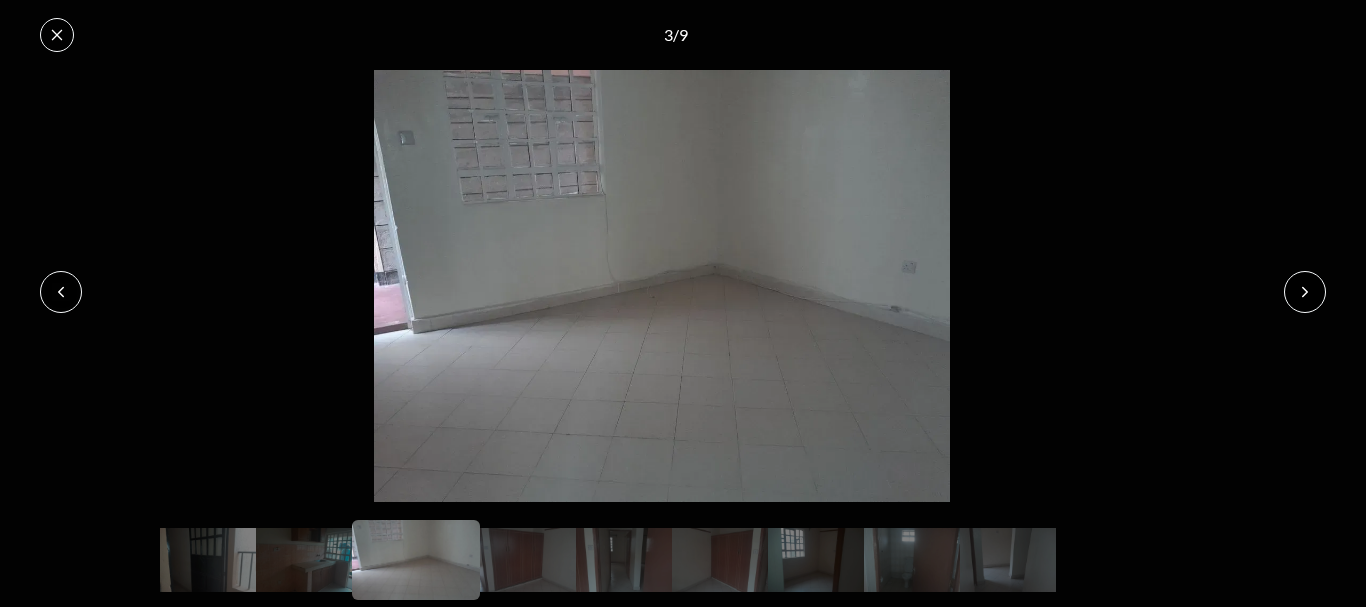 click at bounding box center (1305, 292) 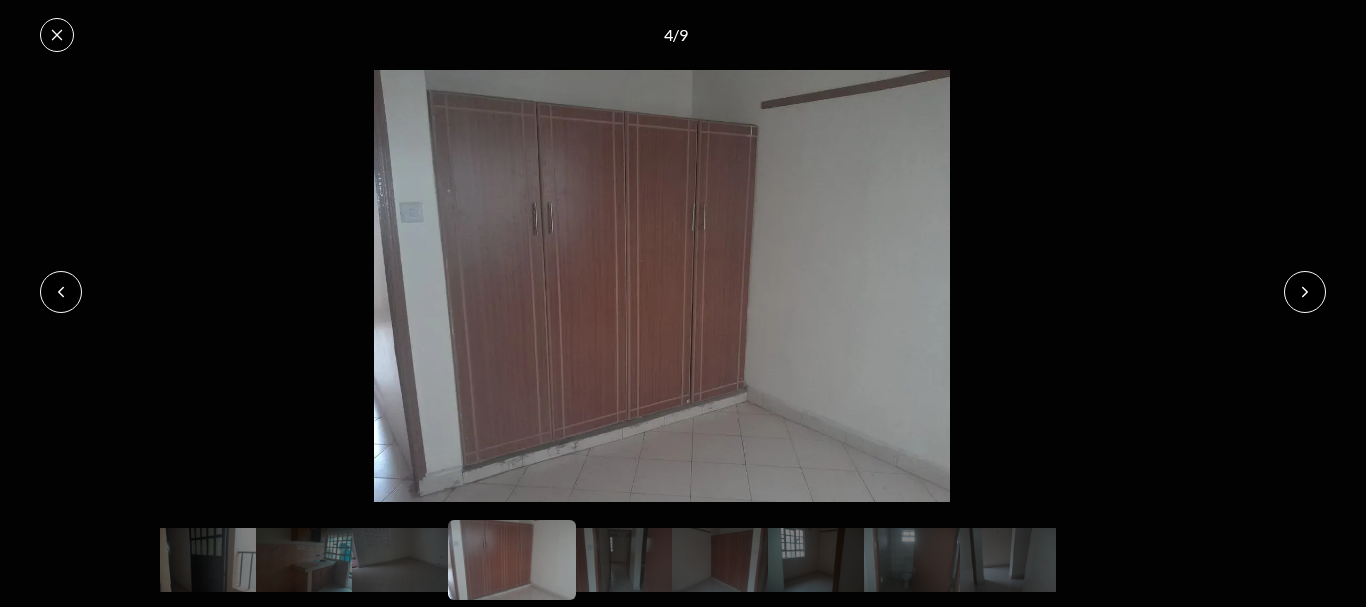 click at bounding box center [1305, 292] 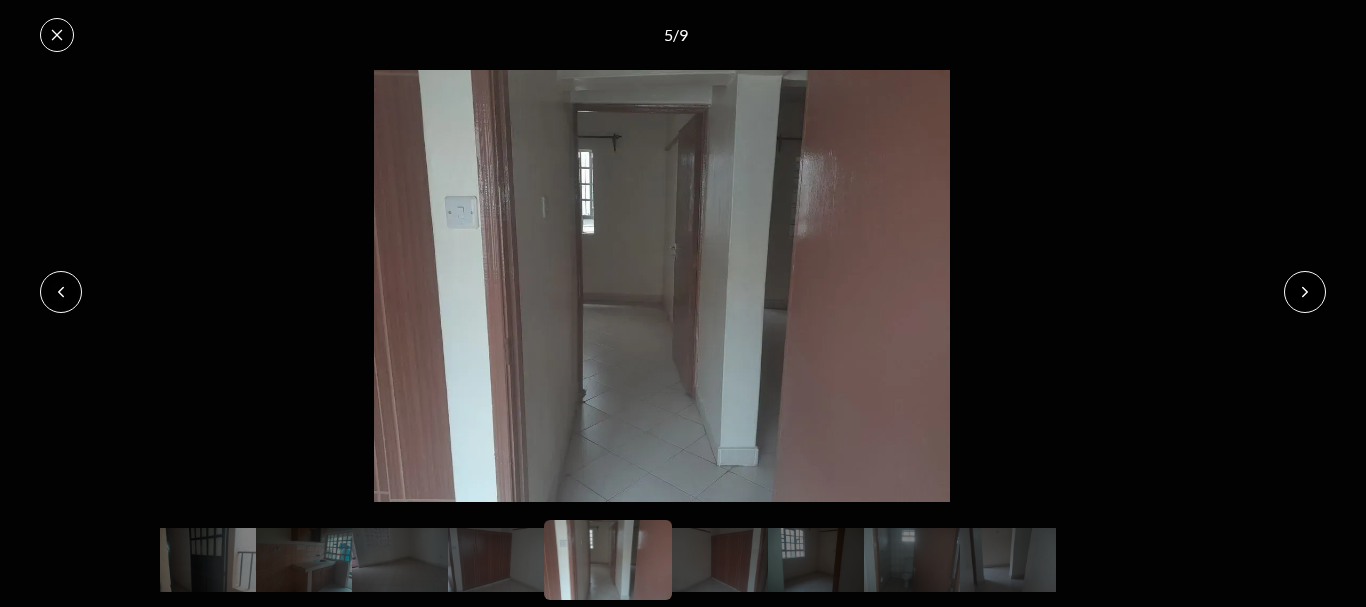 click at bounding box center [1305, 292] 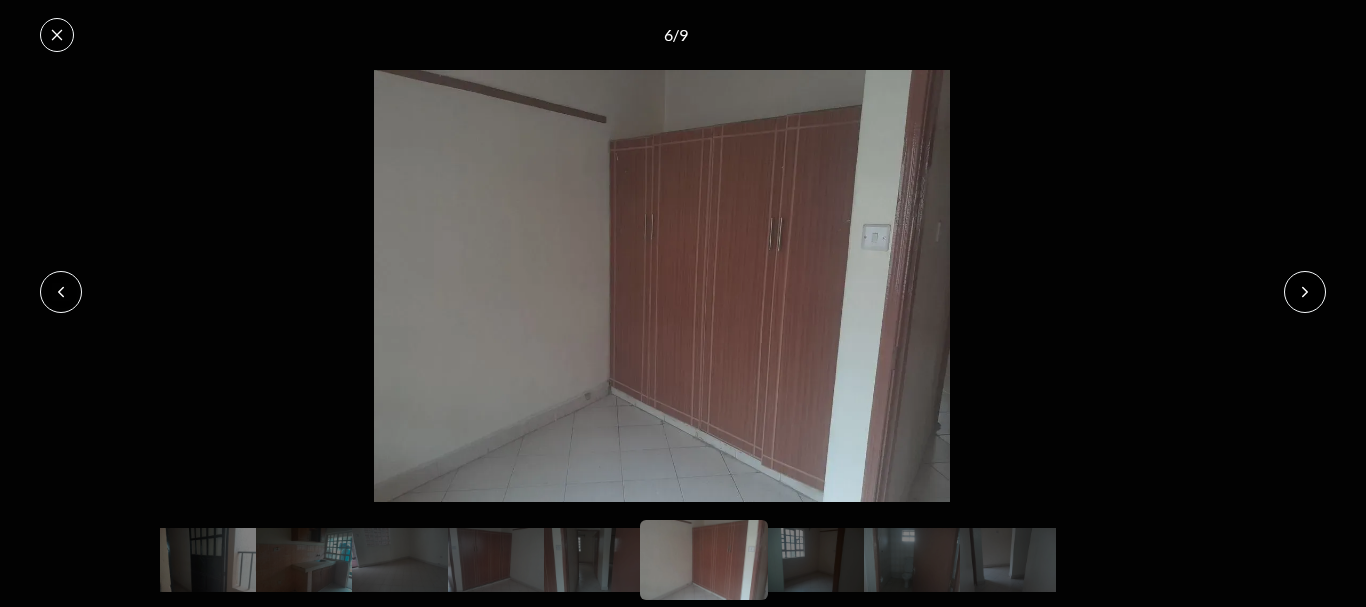 click at bounding box center (1305, 292) 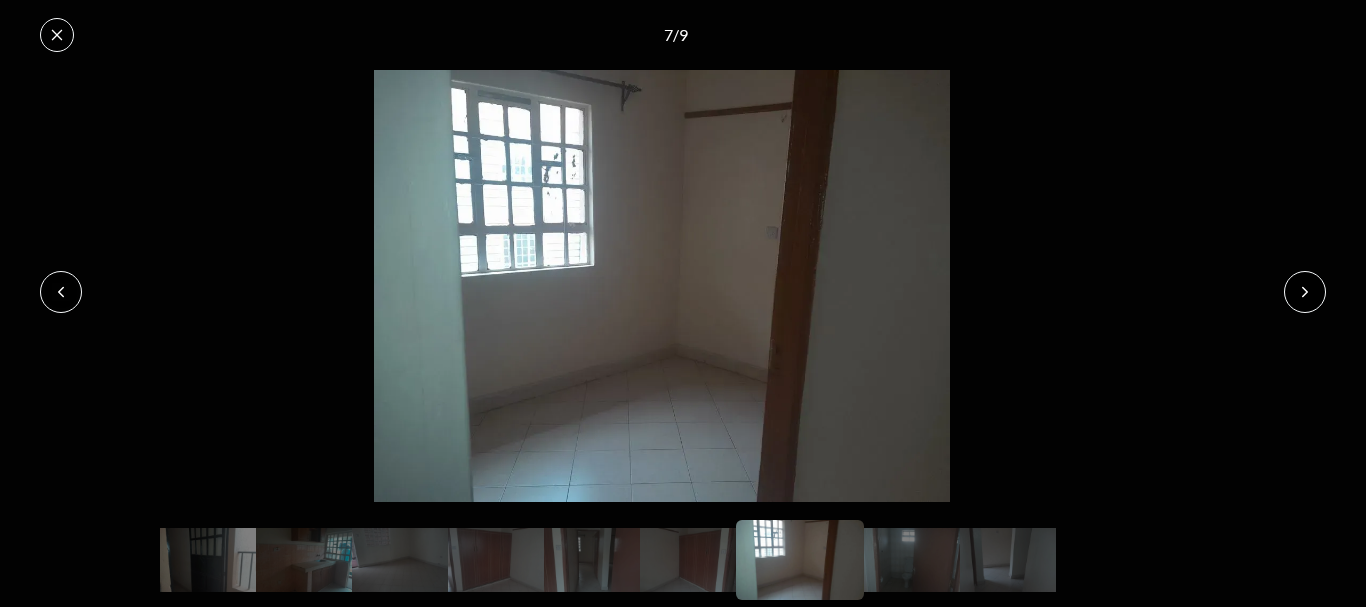 click at bounding box center [1305, 292] 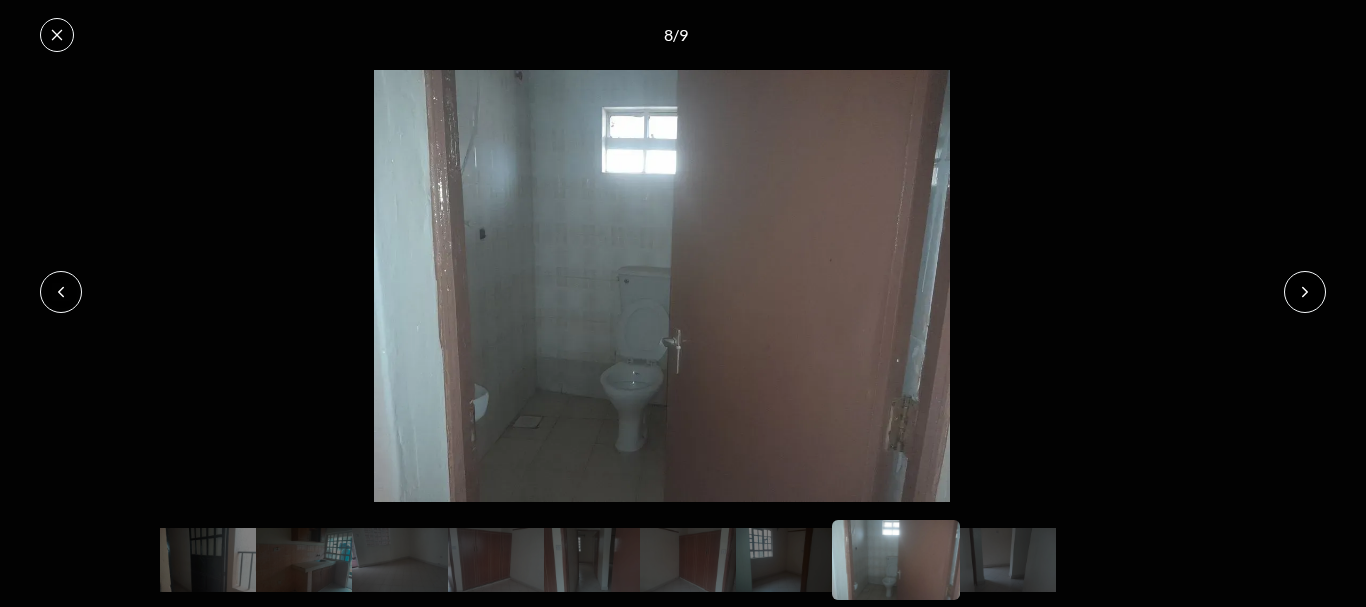 click at bounding box center [1305, 292] 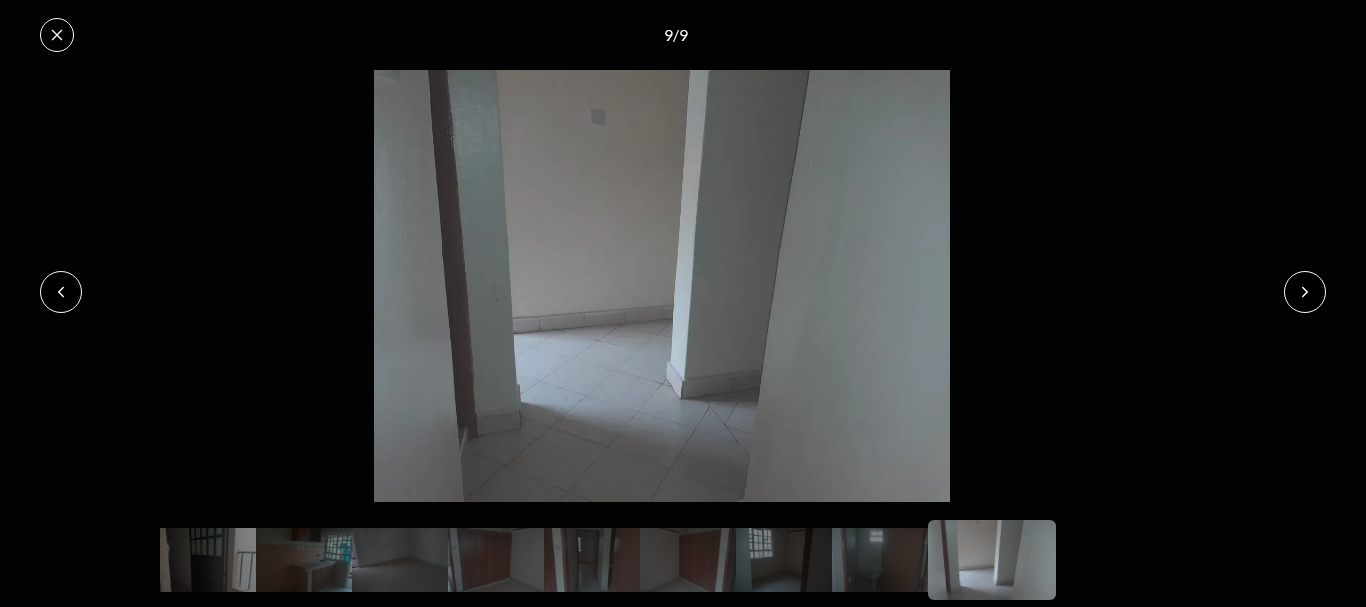 click at bounding box center (1305, 292) 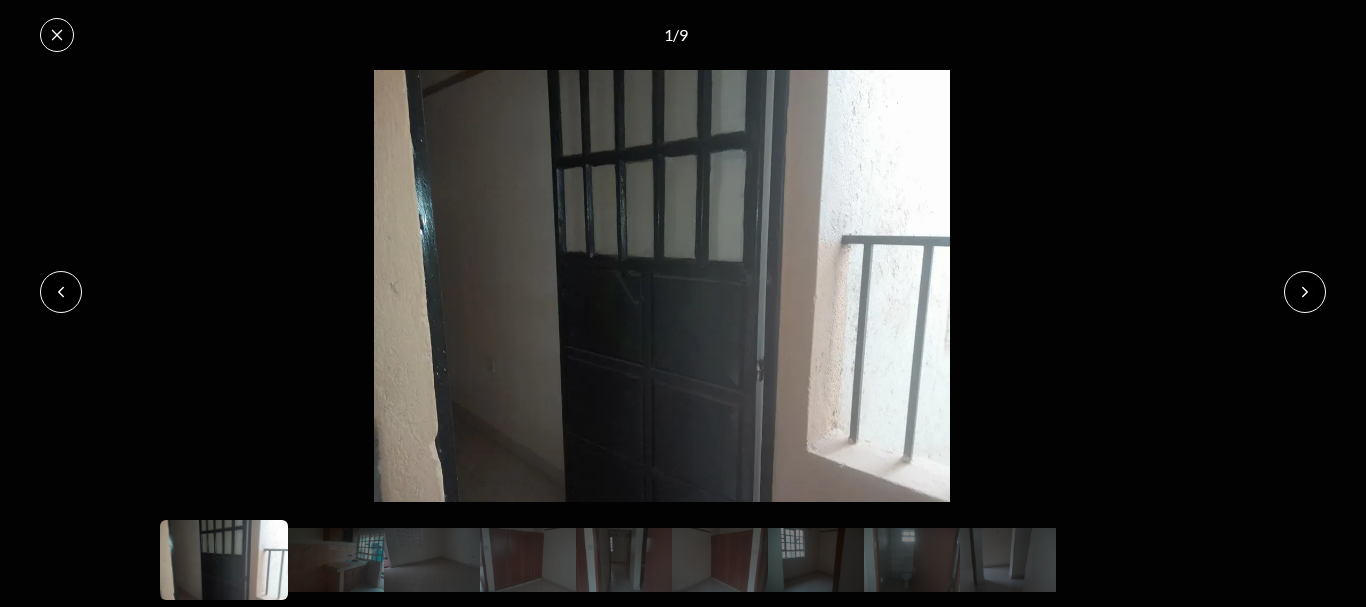 click at bounding box center (662, 285) 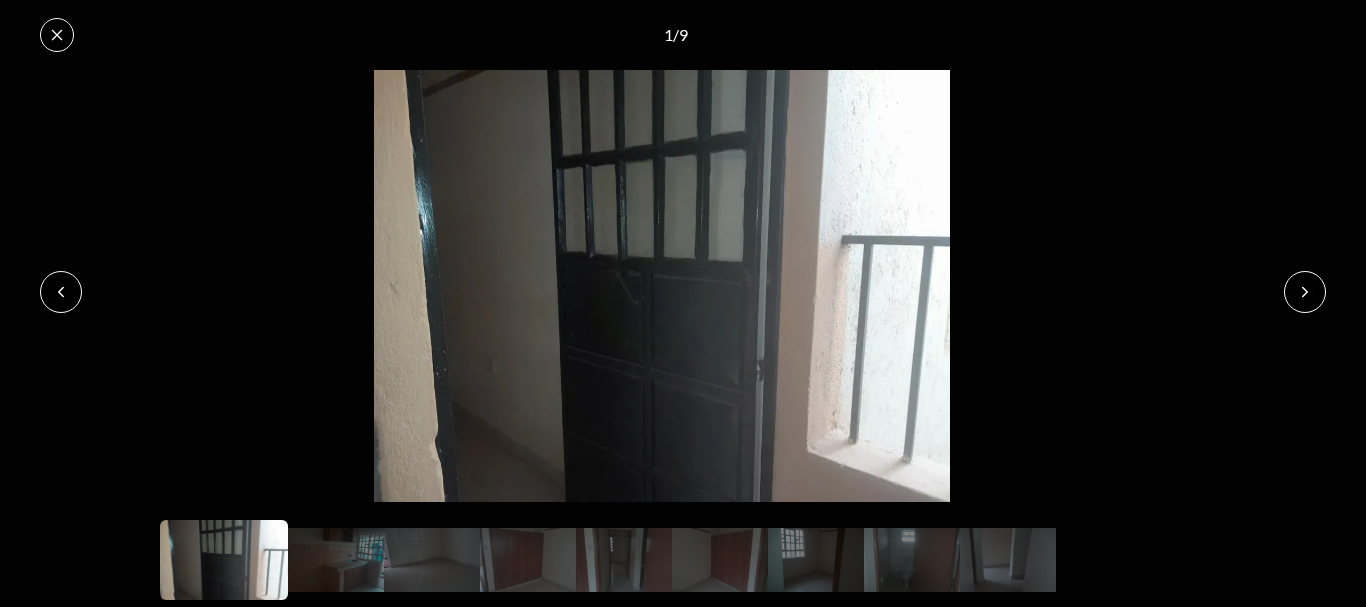 click 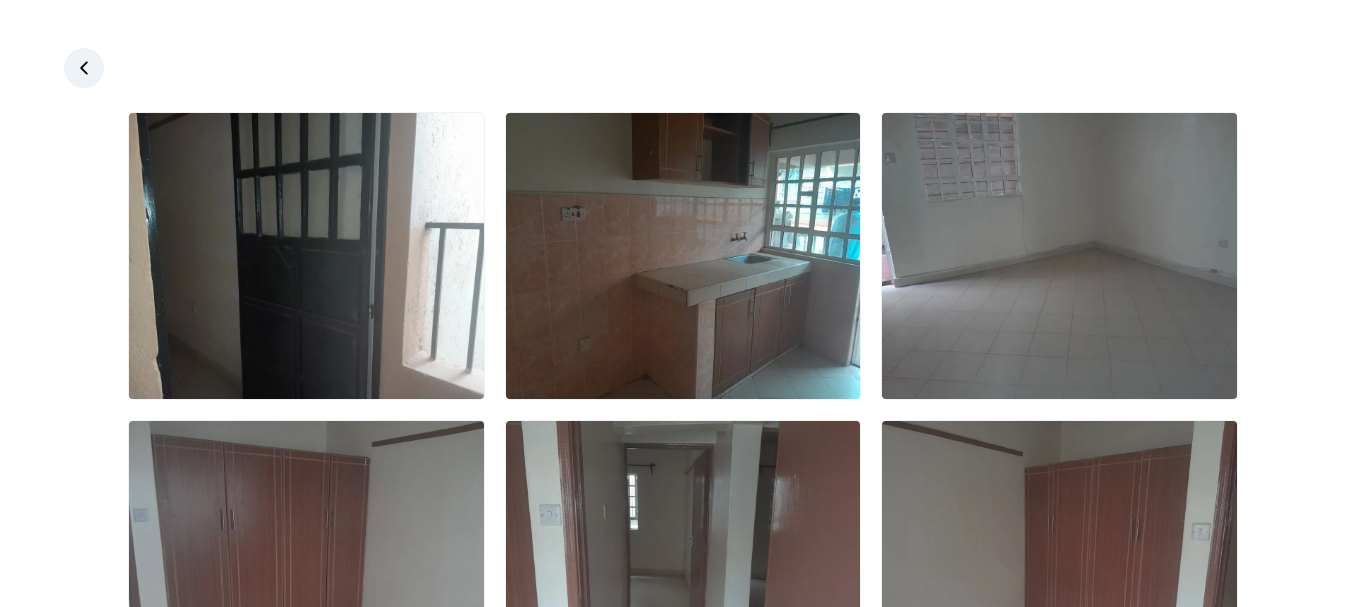 click at bounding box center [84, 68] 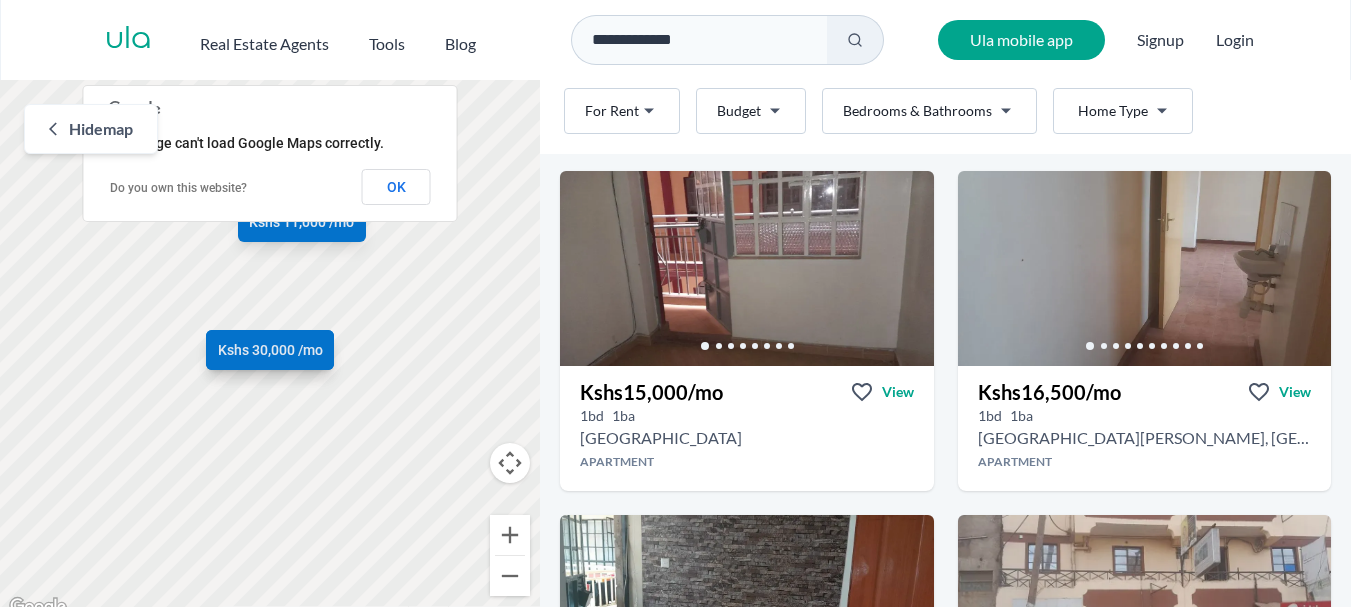scroll, scrollTop: 72, scrollLeft: 0, axis: vertical 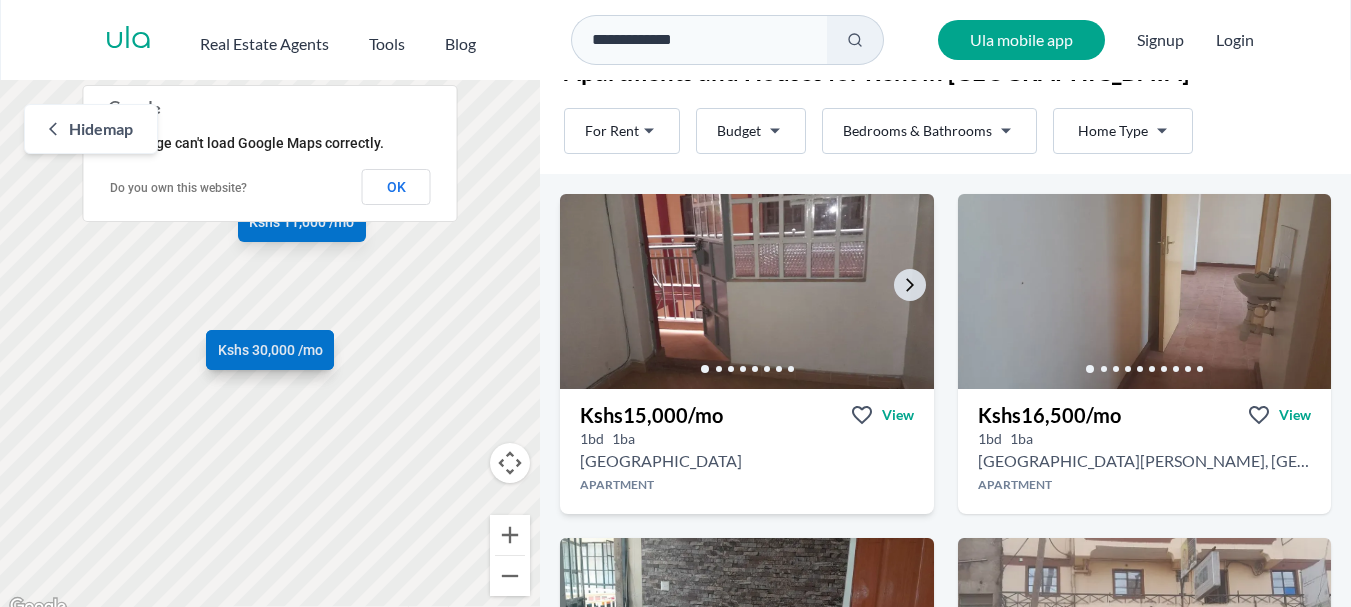 click at bounding box center (747, 291) 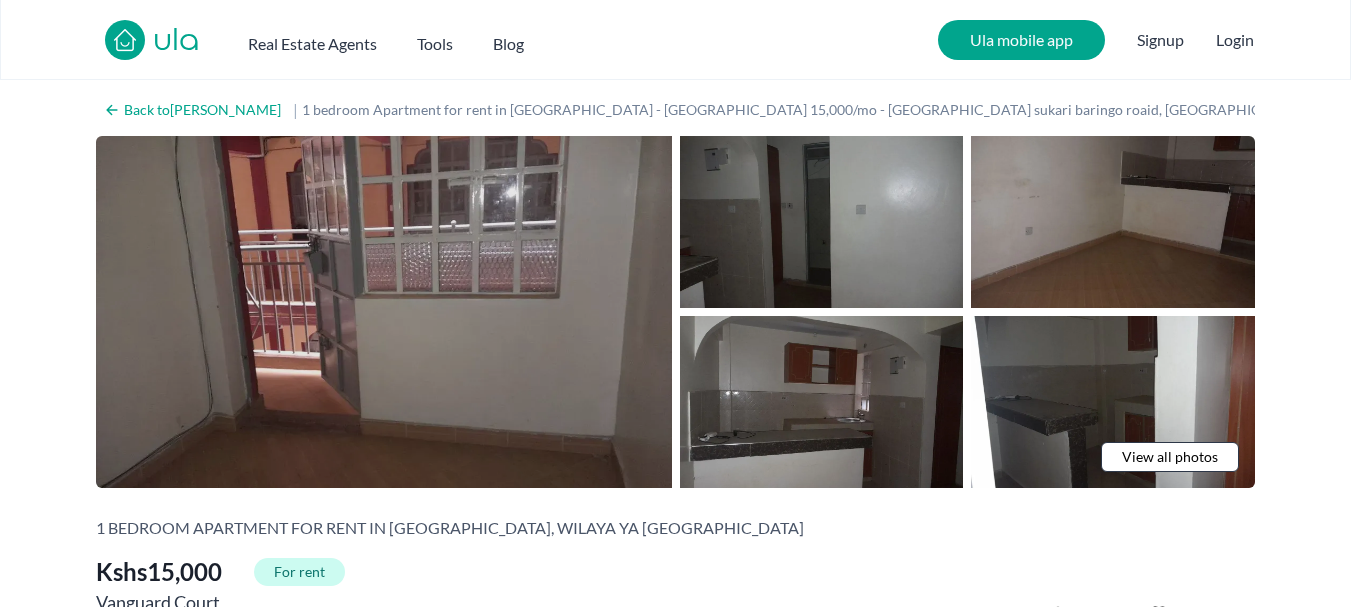 click at bounding box center (384, 312) 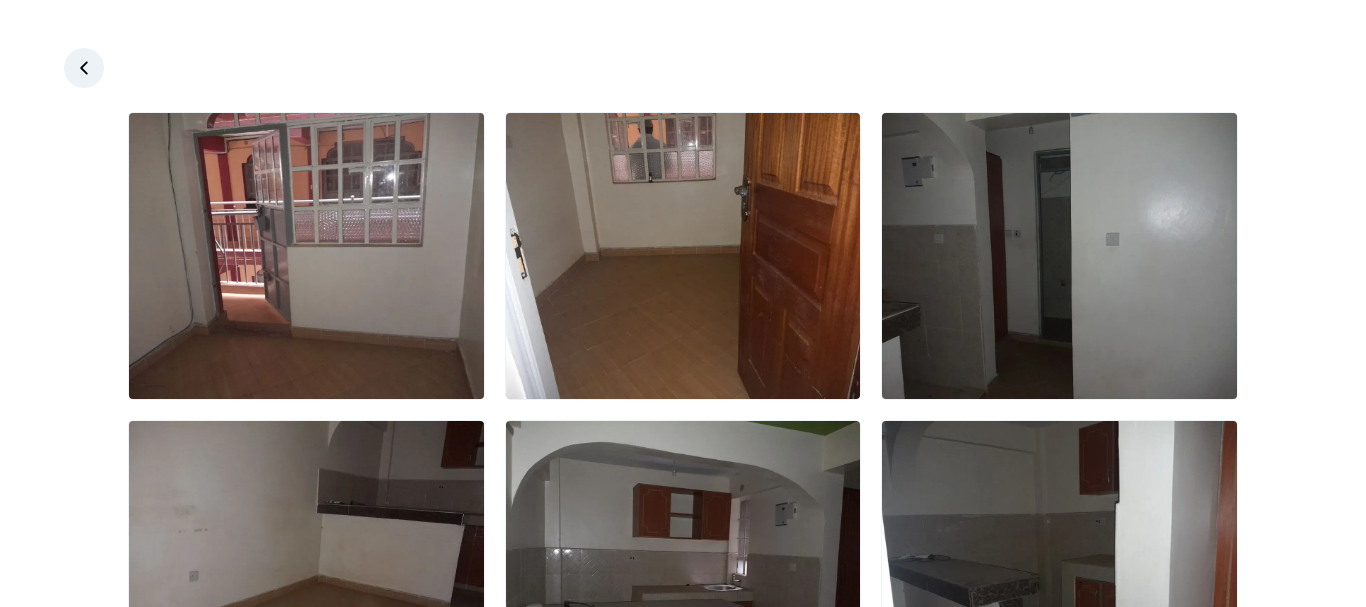 click at bounding box center (306, 256) 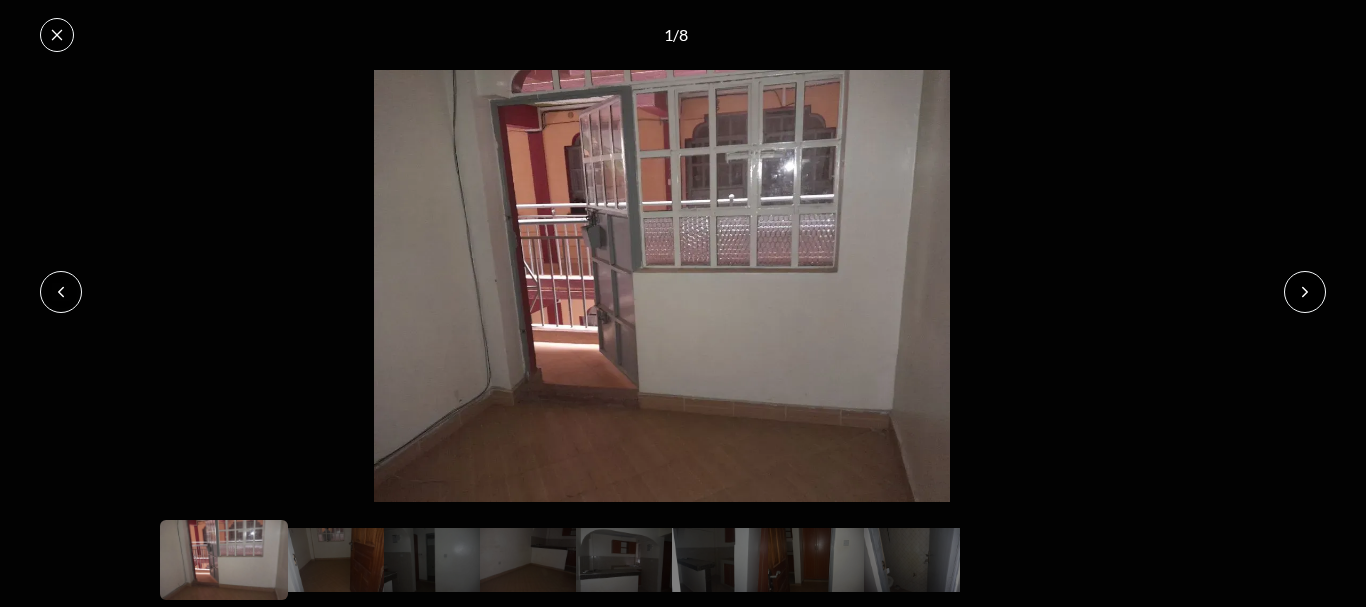 click 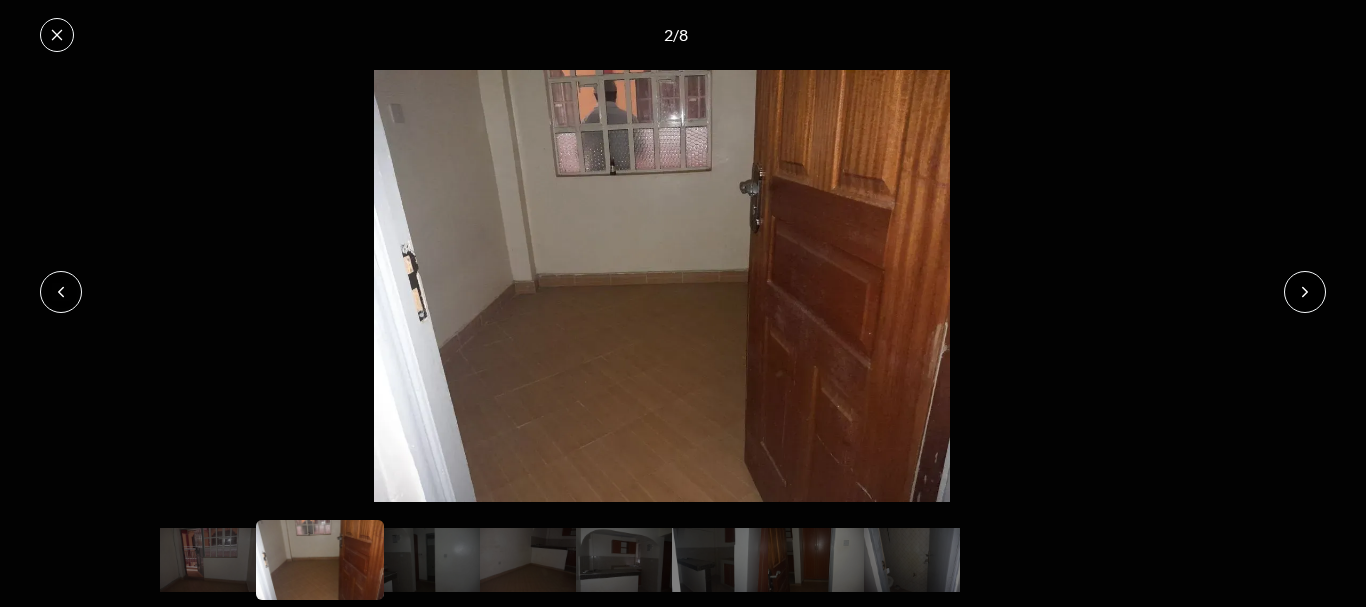 click 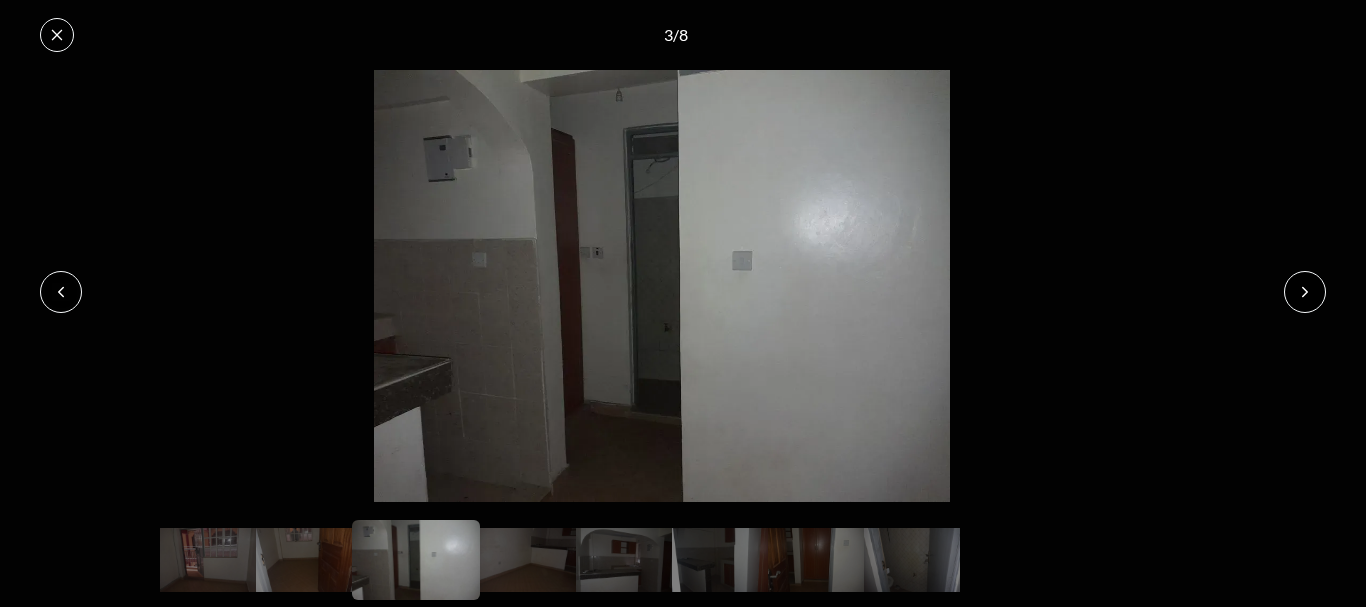 click 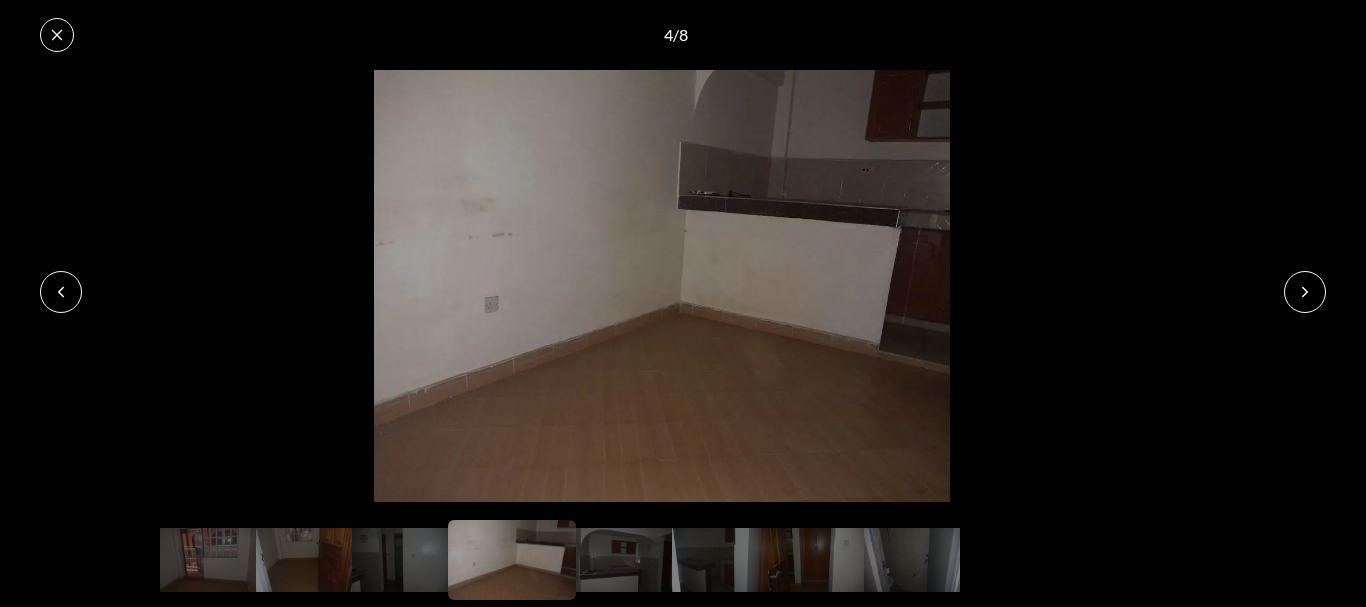click 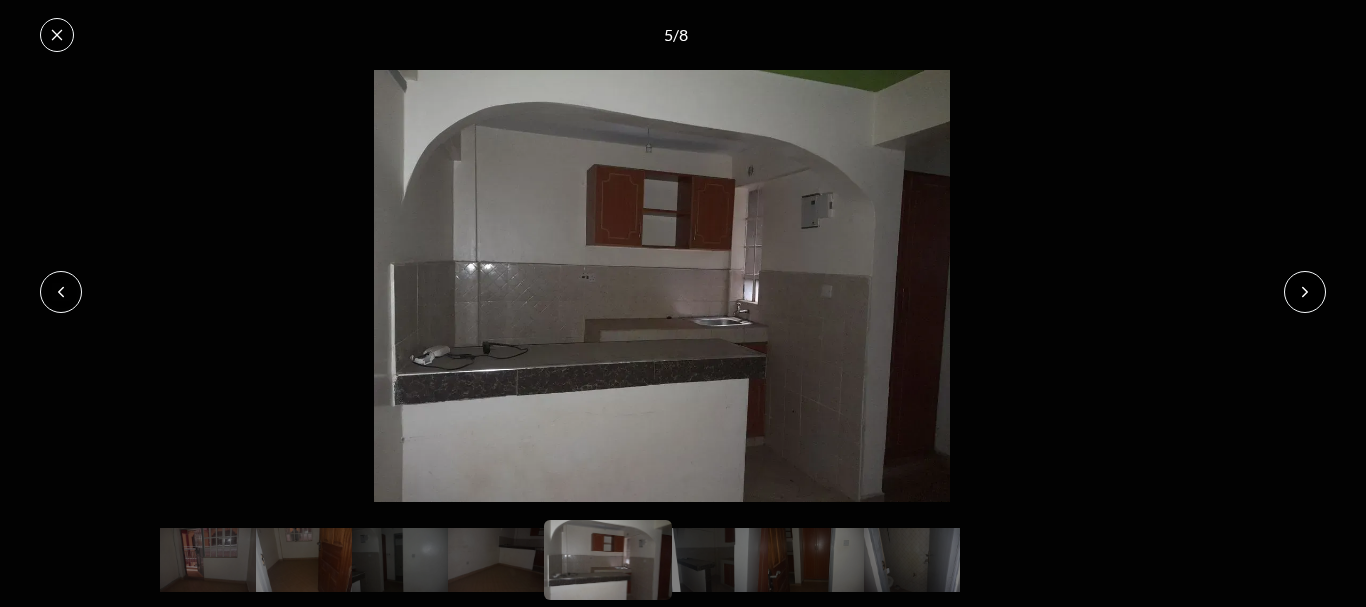 click 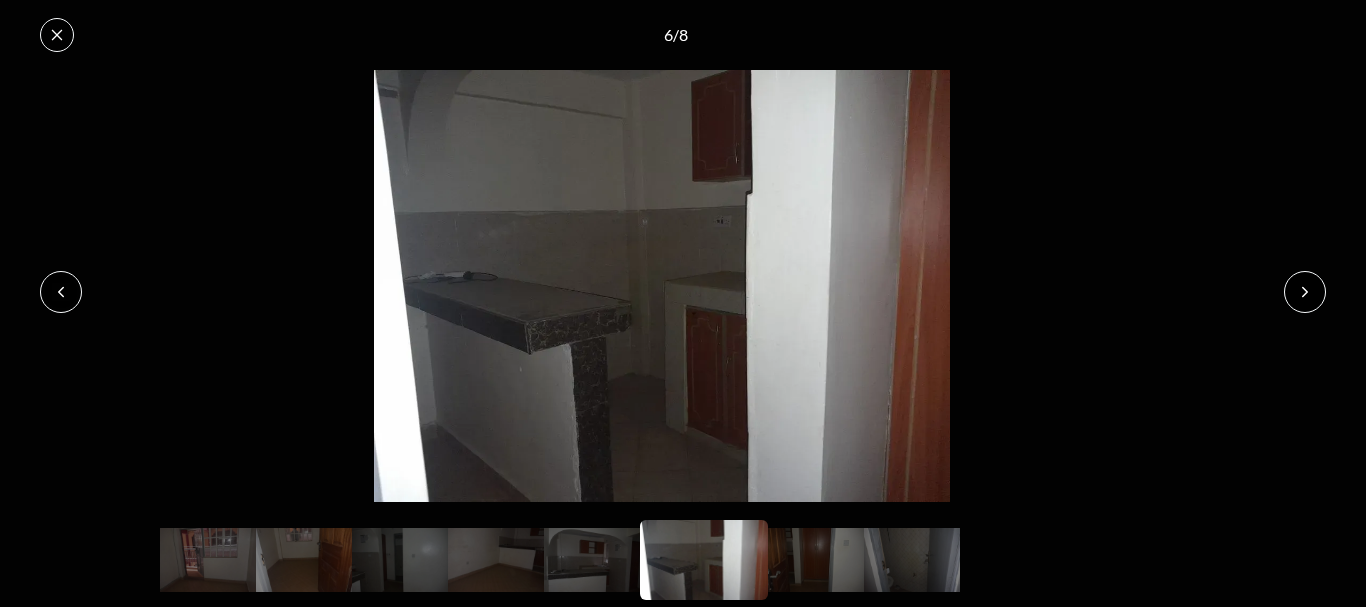 click 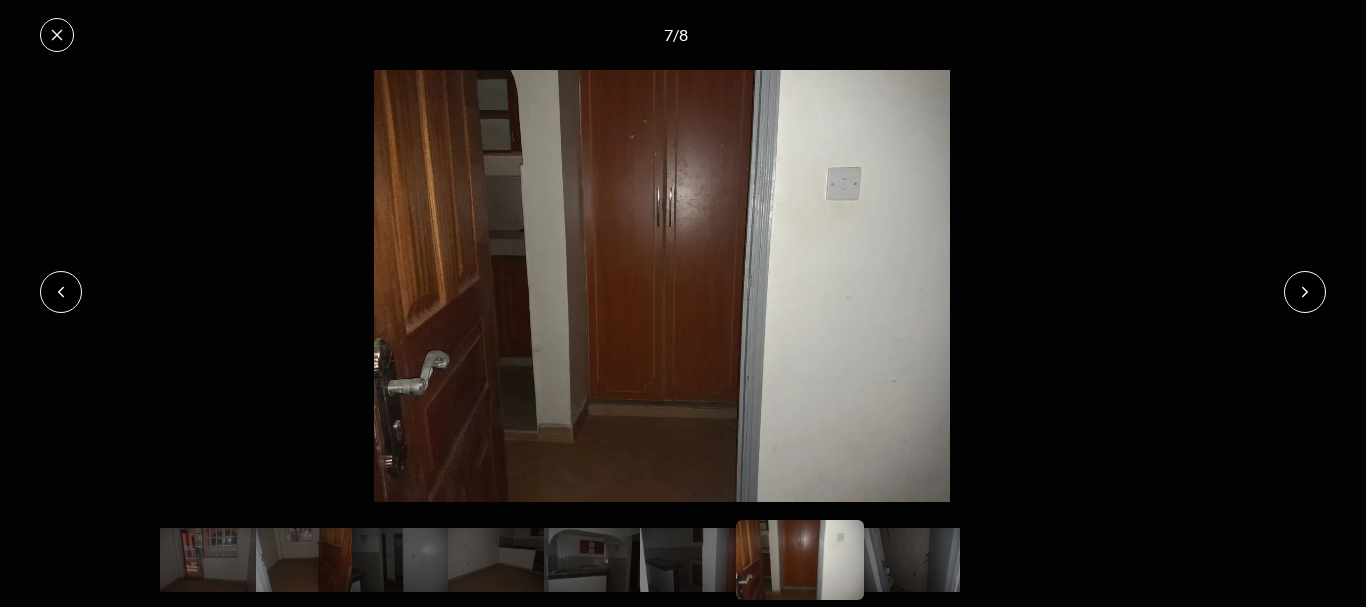 click 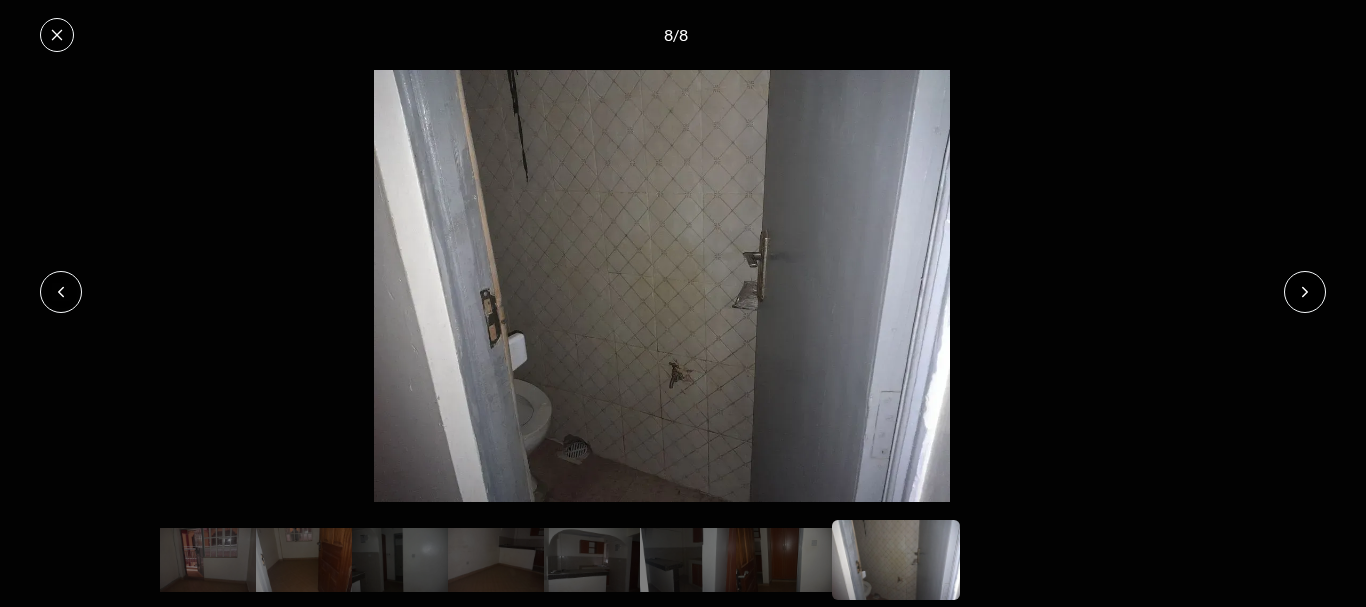 click 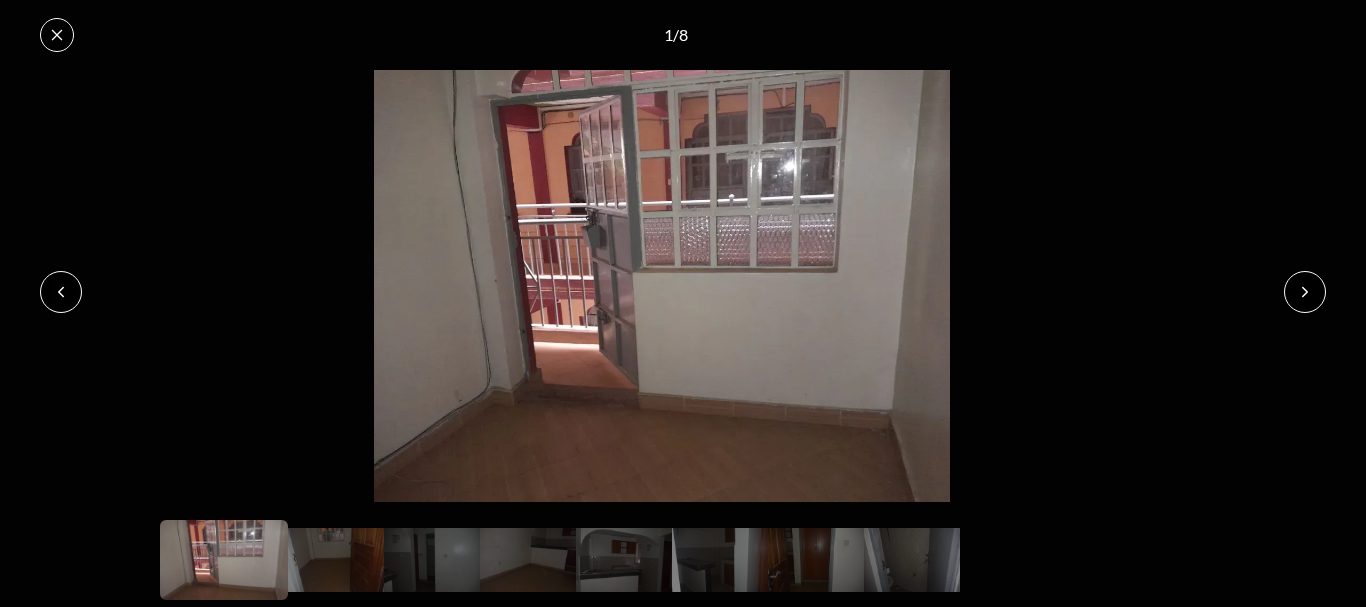 click 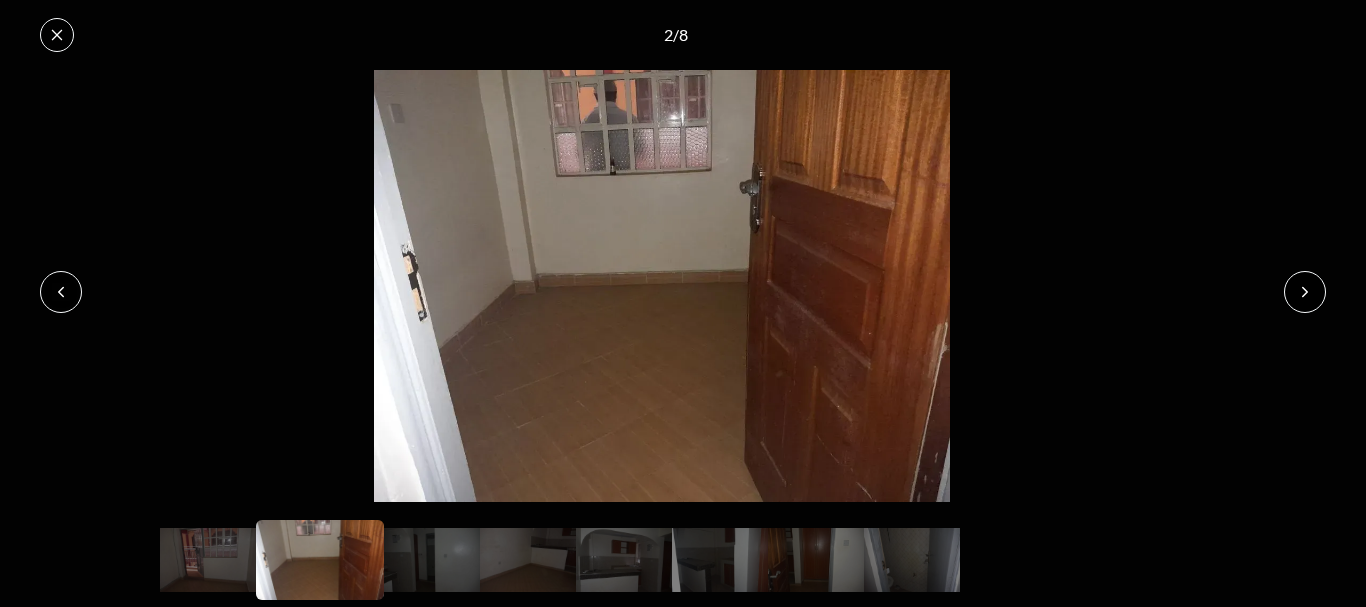 click 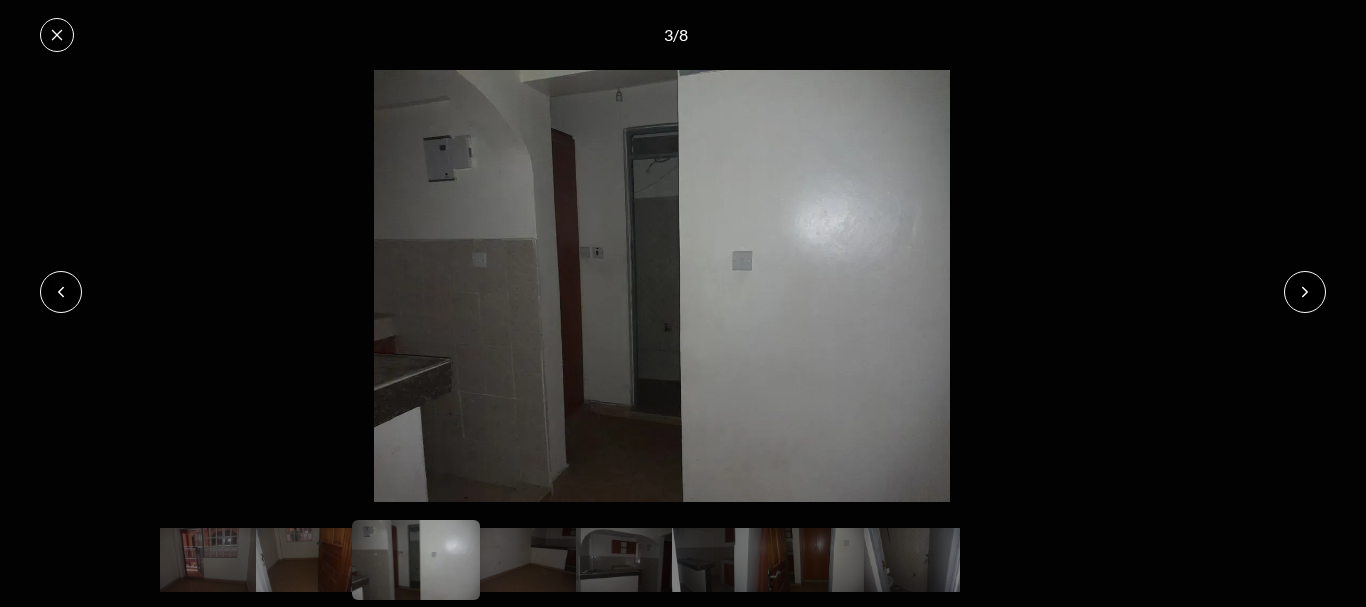 click 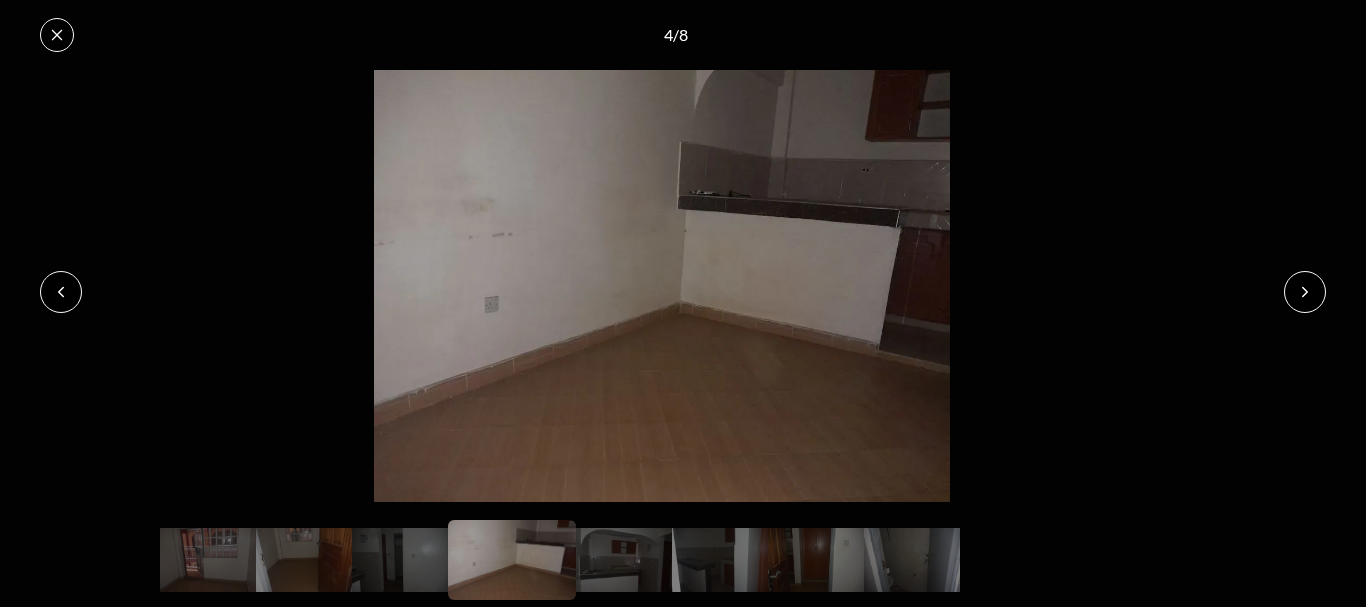 click 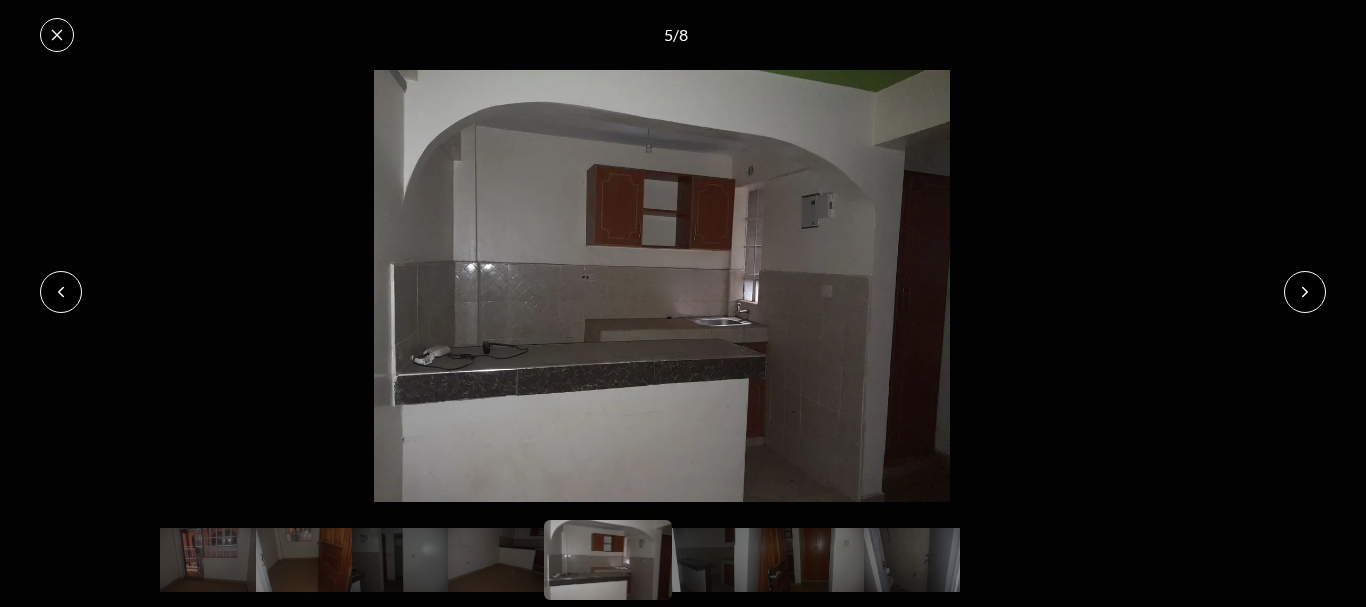 click at bounding box center (662, 285) 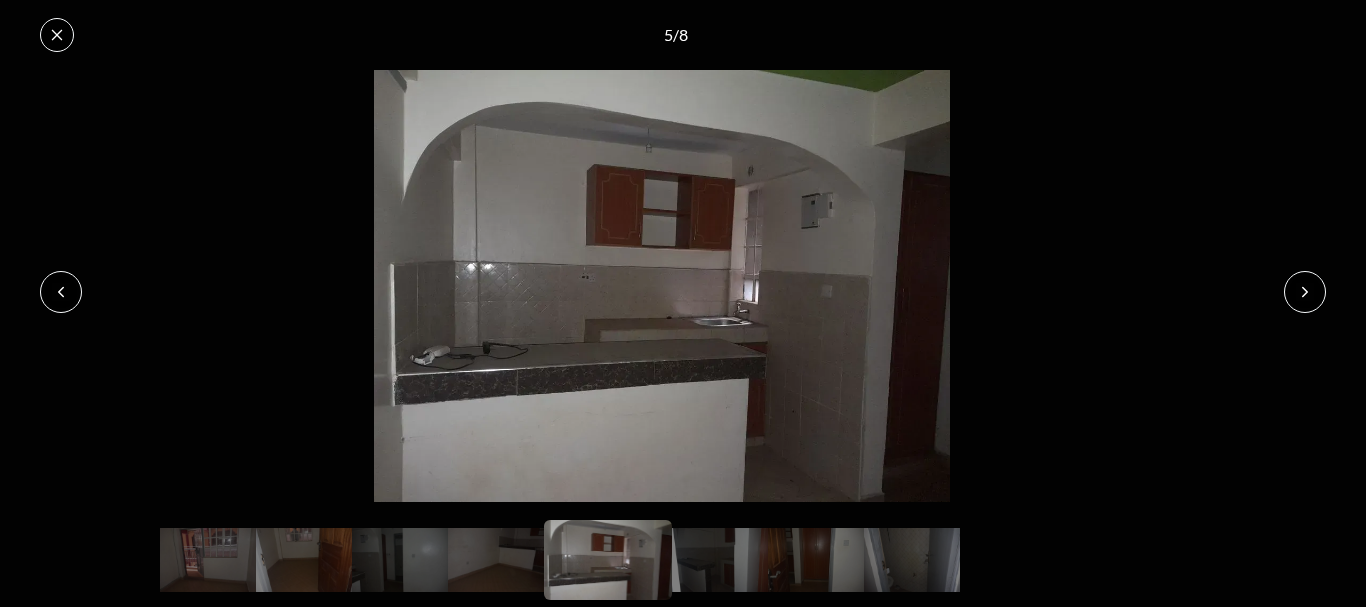 click 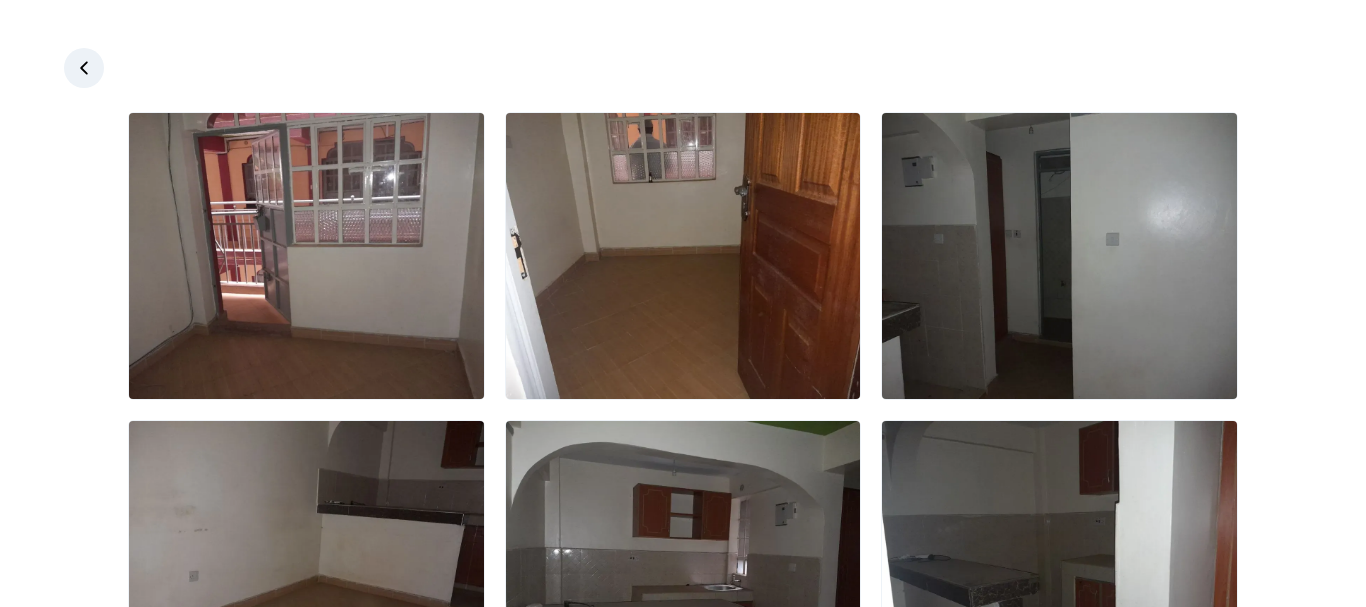 click 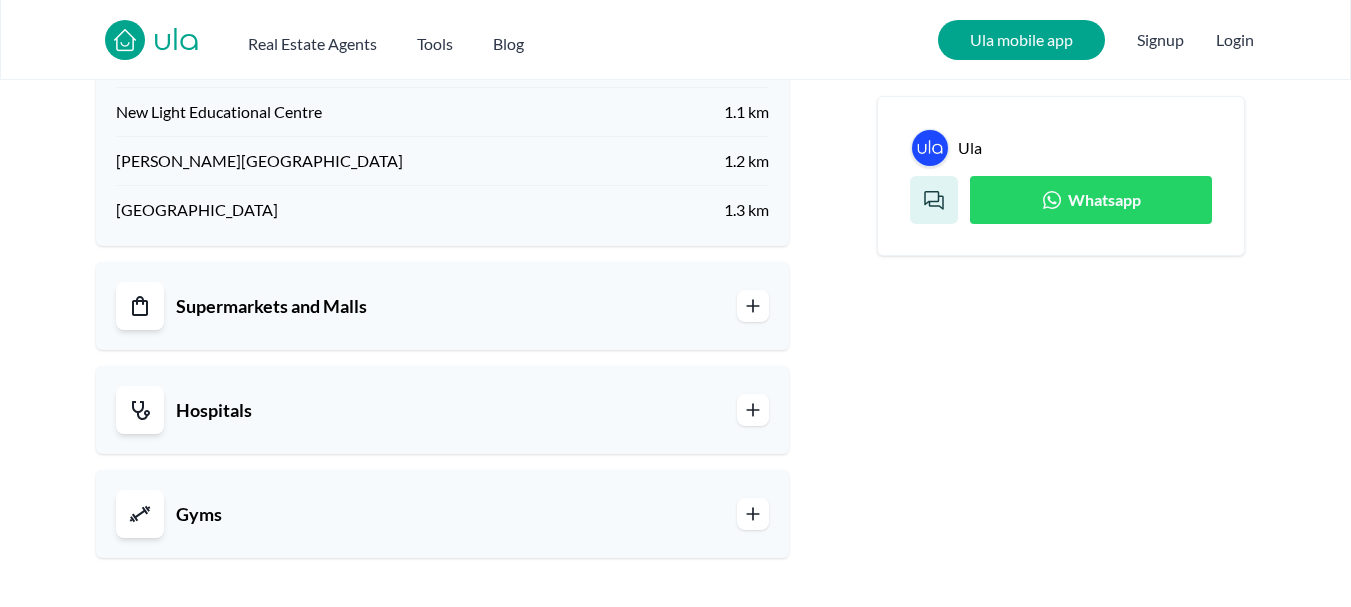 scroll, scrollTop: 1949, scrollLeft: 0, axis: vertical 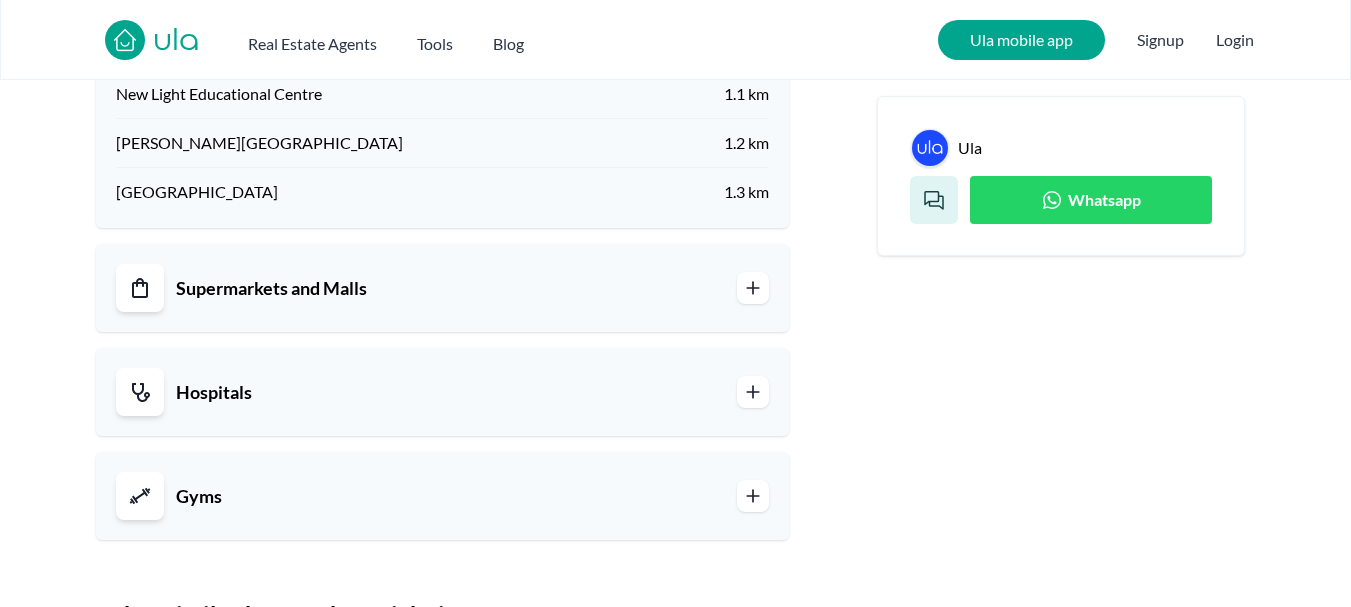 click 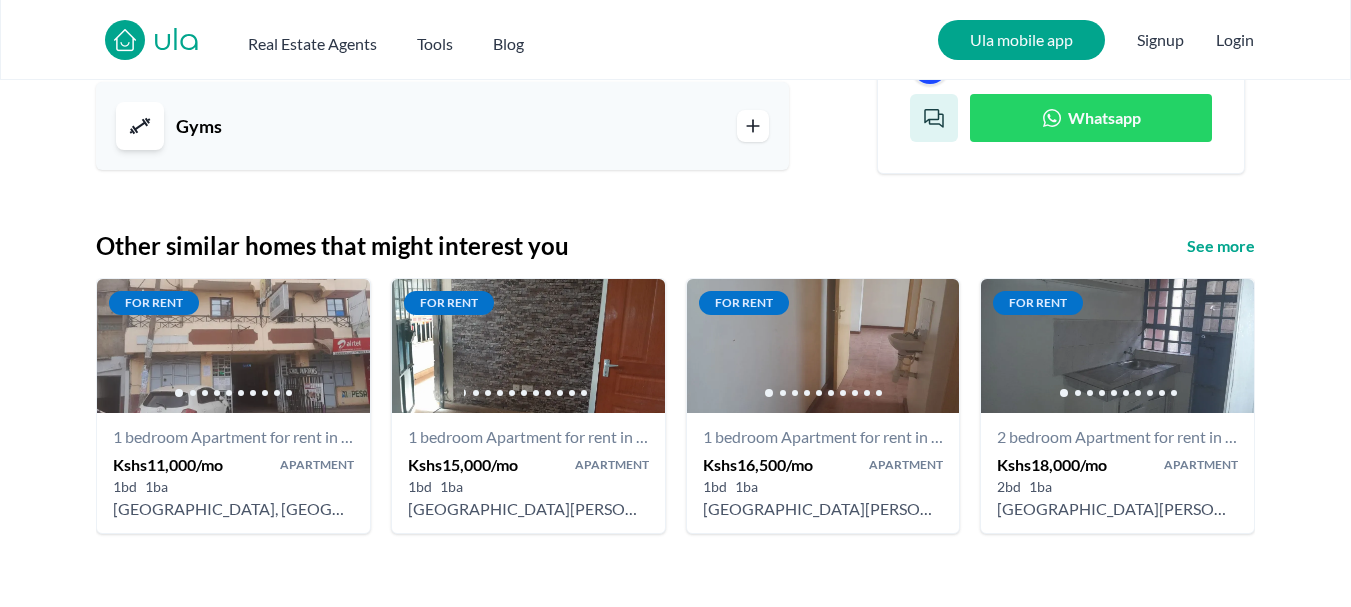 scroll, scrollTop: 2589, scrollLeft: 0, axis: vertical 